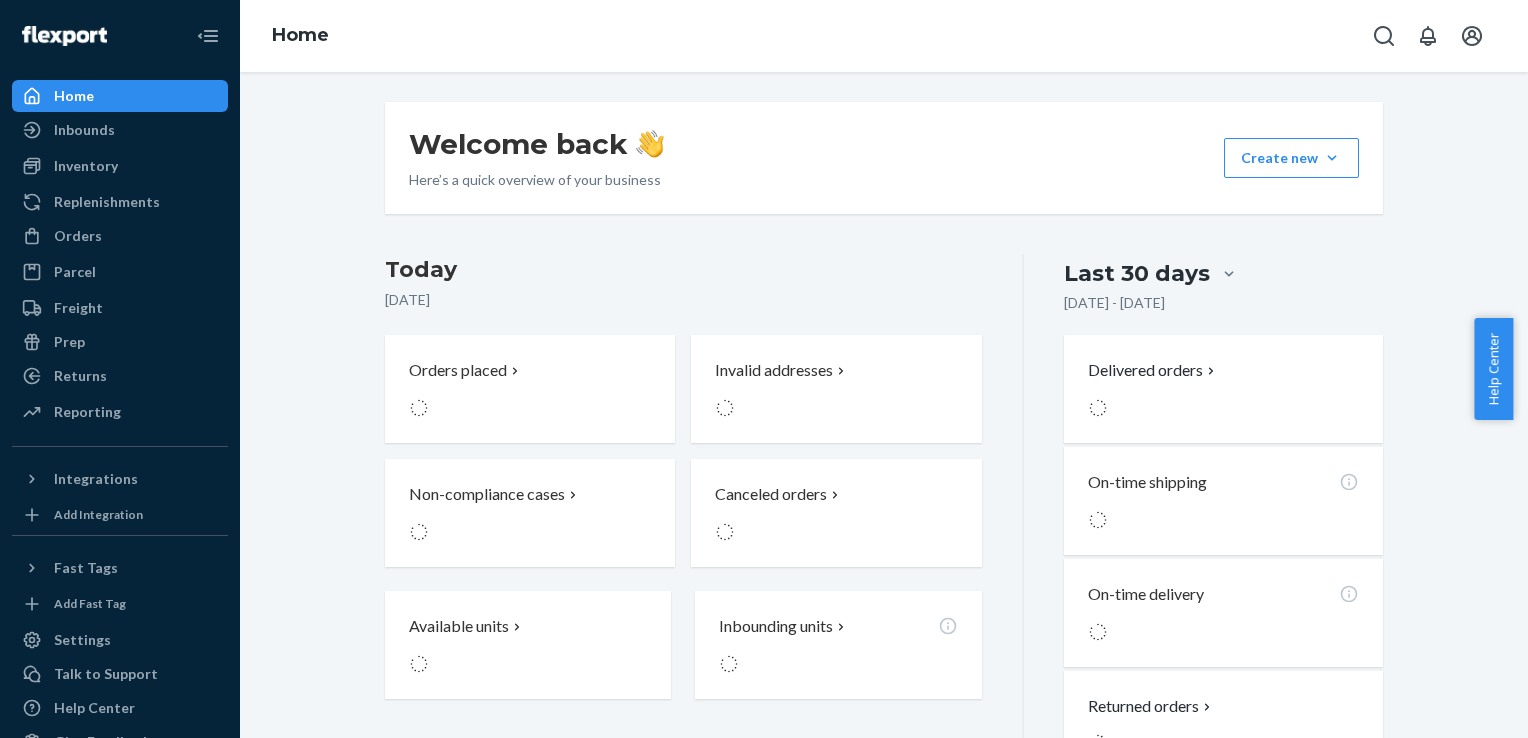 scroll, scrollTop: 0, scrollLeft: 0, axis: both 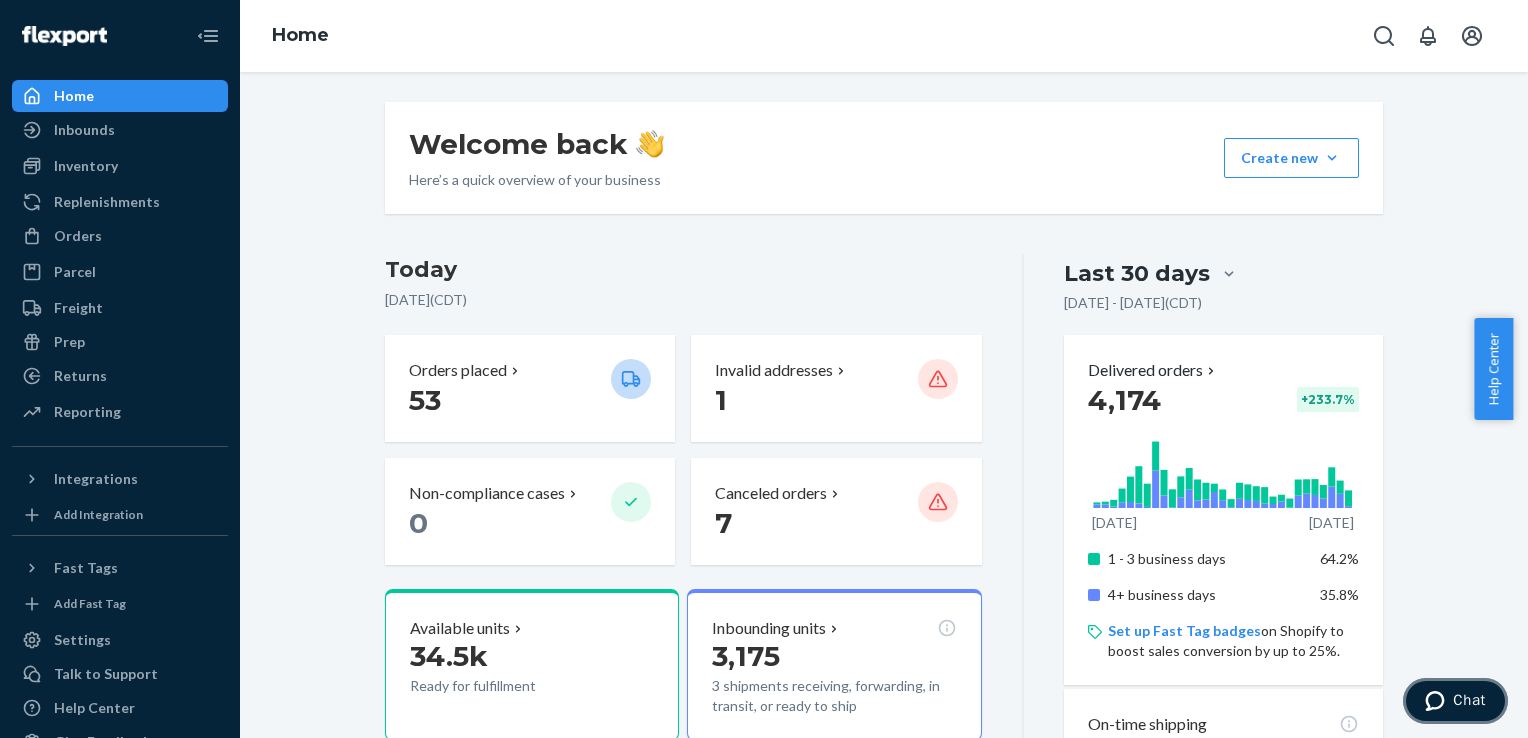 click on "Chat" at bounding box center (1469, 700) 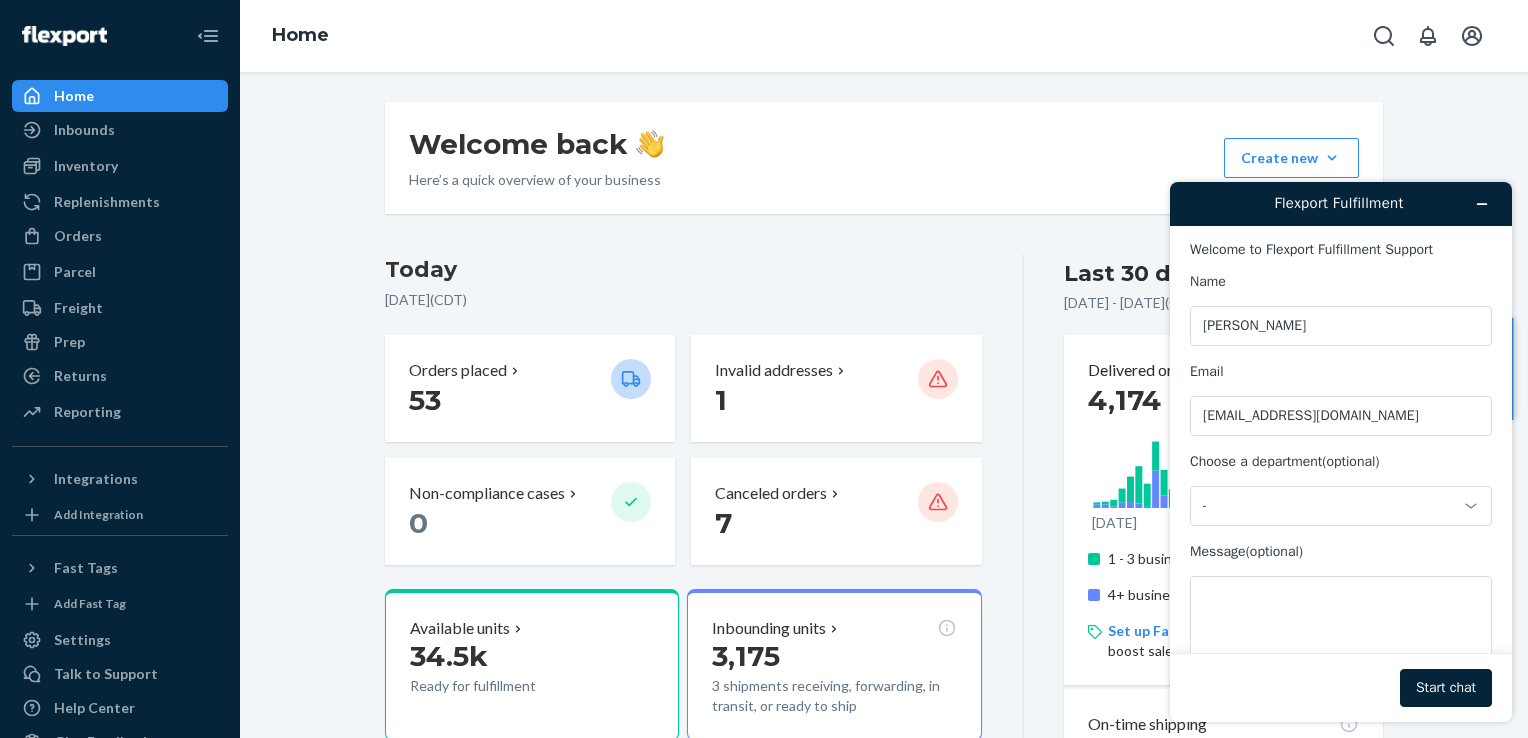 scroll, scrollTop: 0, scrollLeft: 0, axis: both 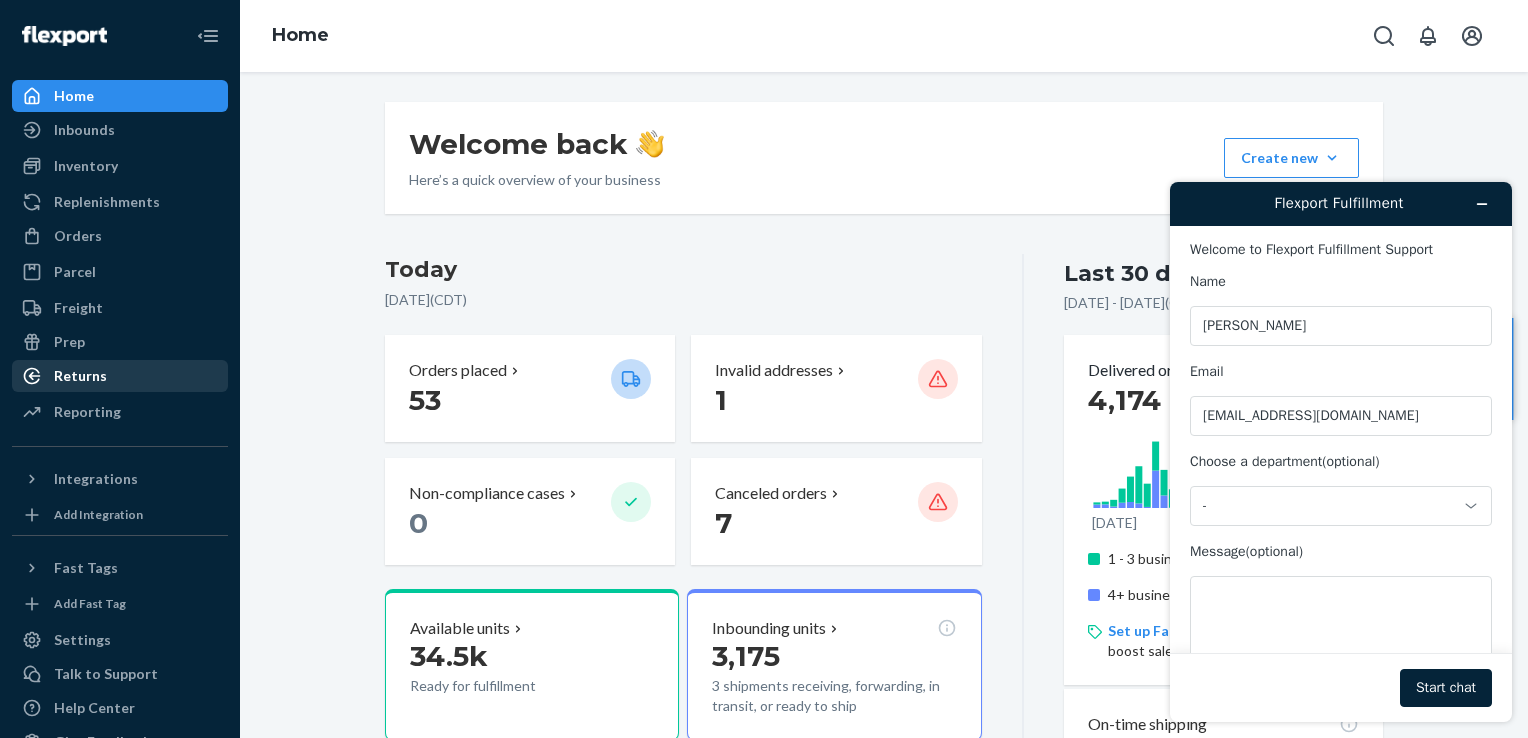 click on "Returns" at bounding box center (80, 376) 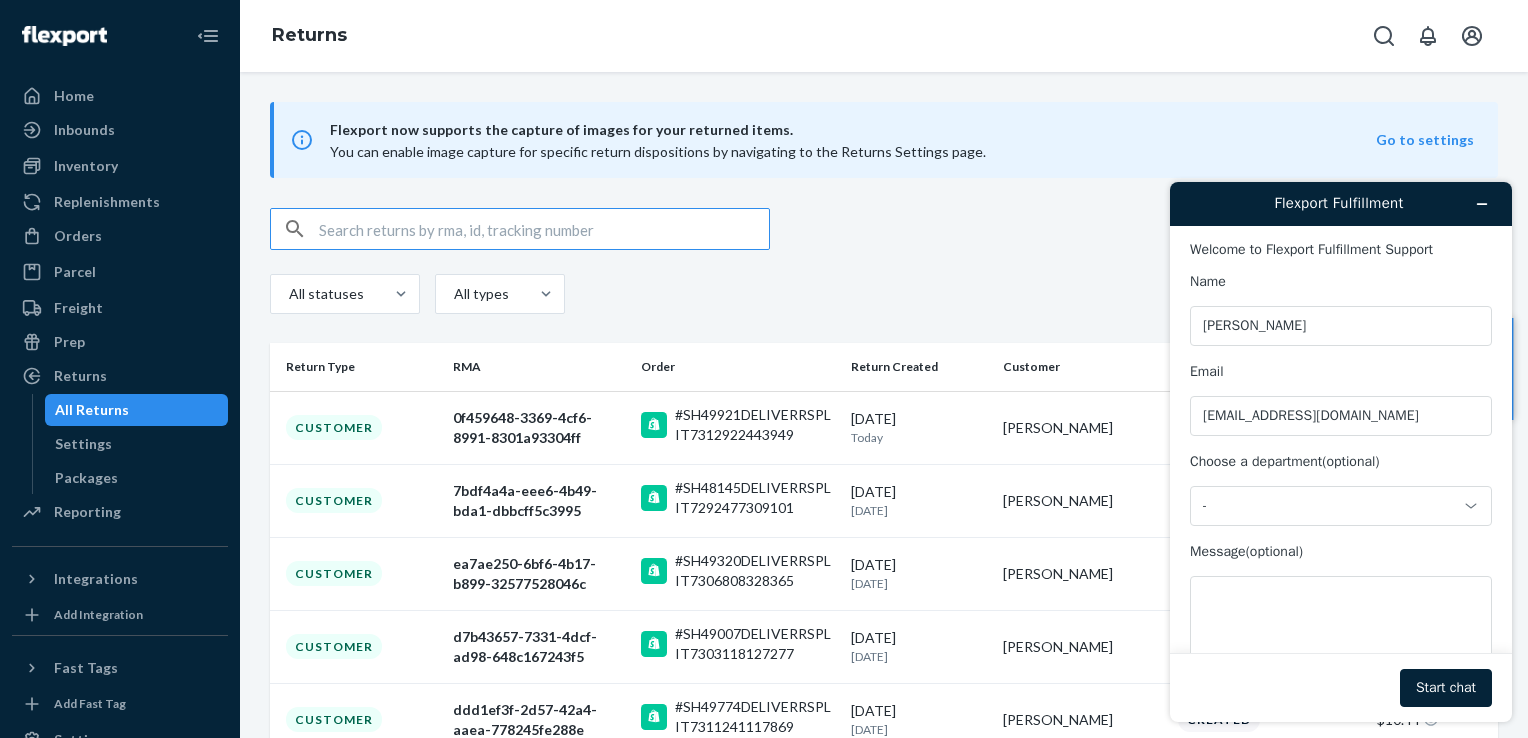 click 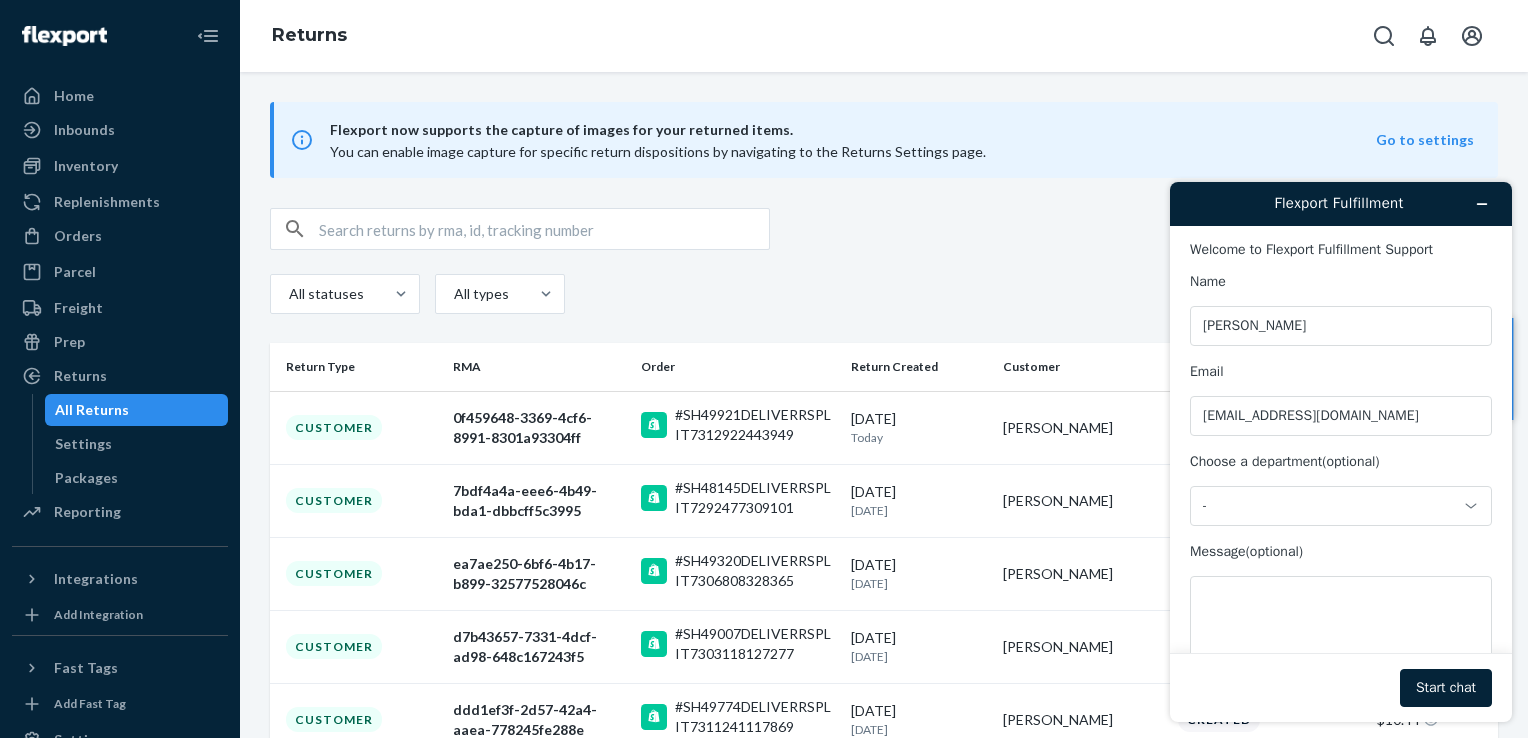 drag, startPoint x: 304, startPoint y: 214, endPoint x: 824, endPoint y: 316, distance: 529.9094 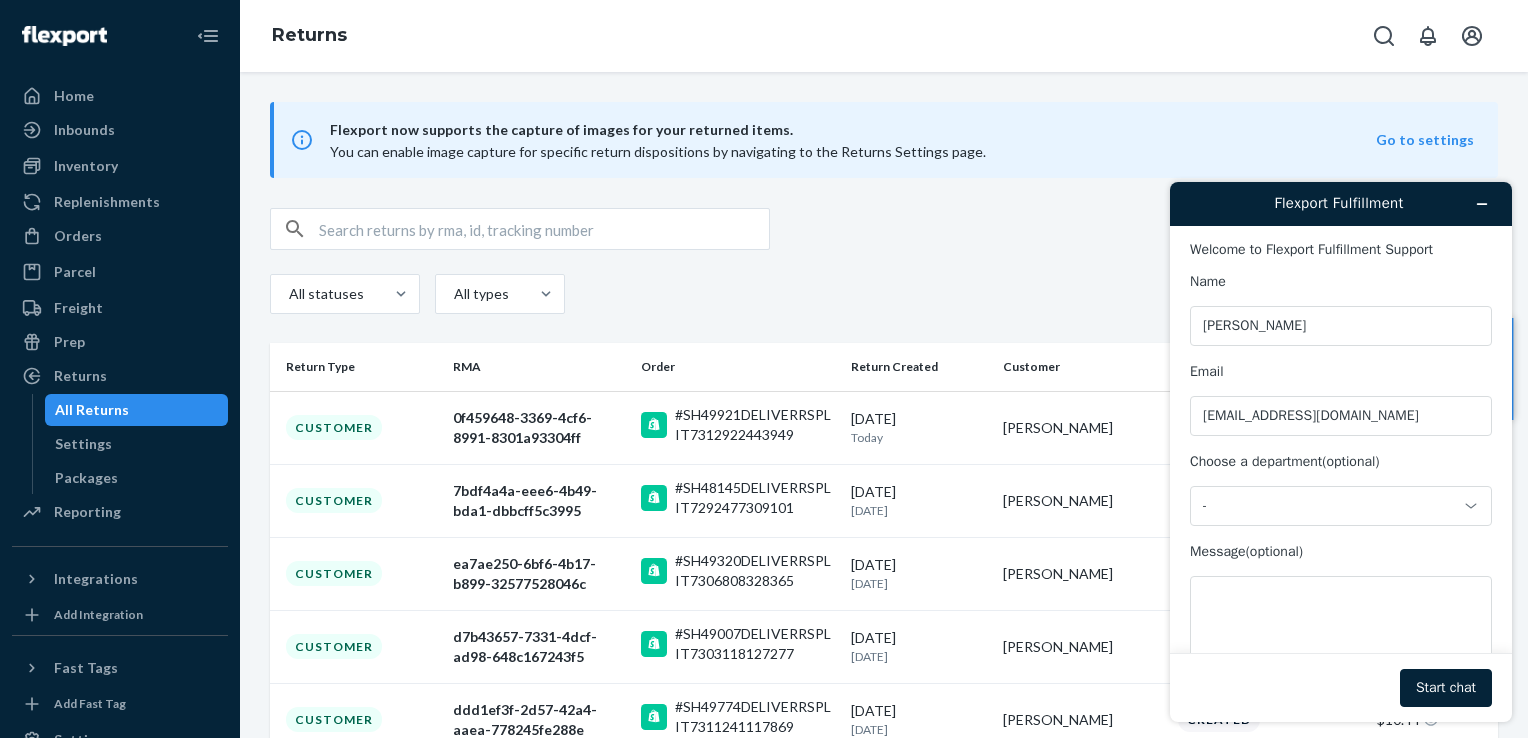 click on "All statuses All types" at bounding box center [884, 296] 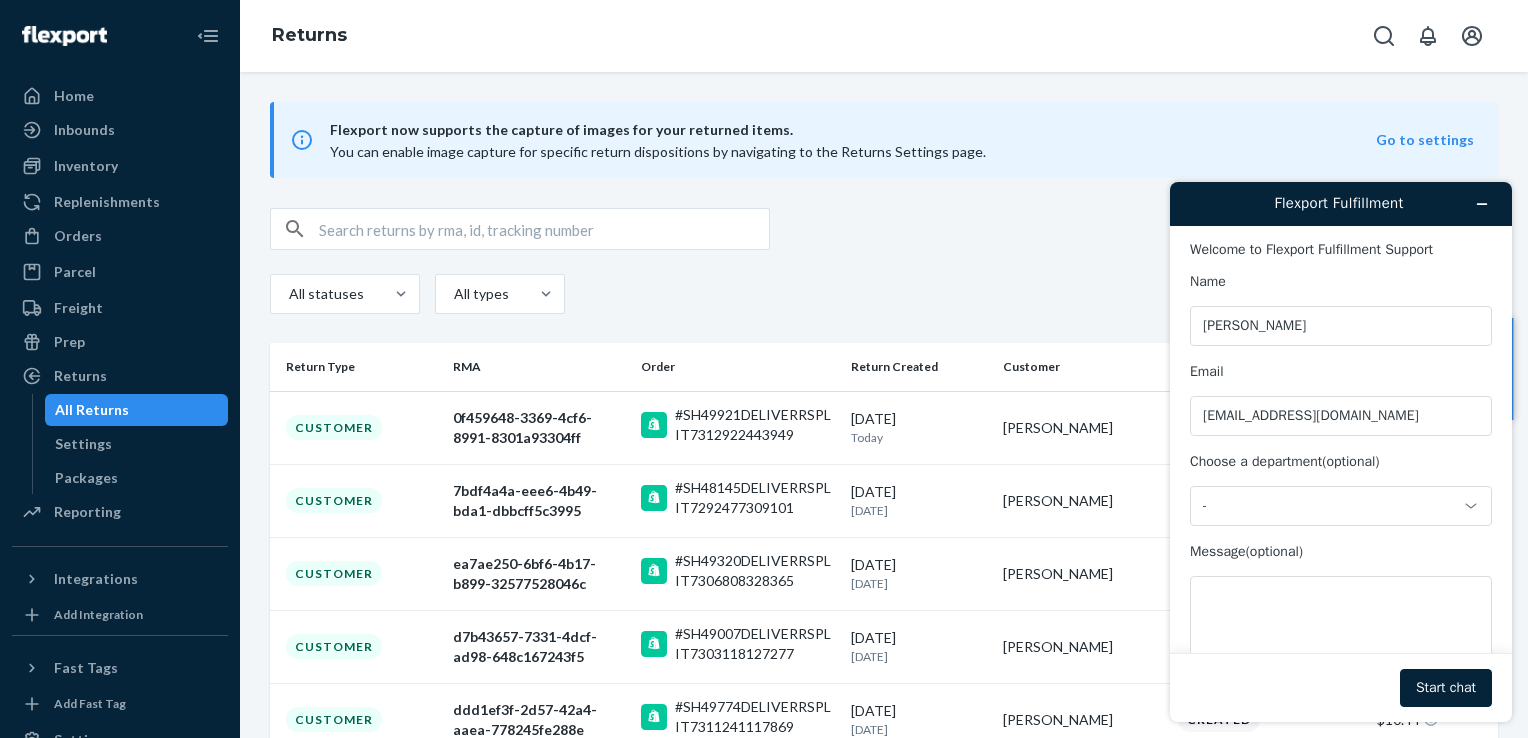 click at bounding box center [544, 229] 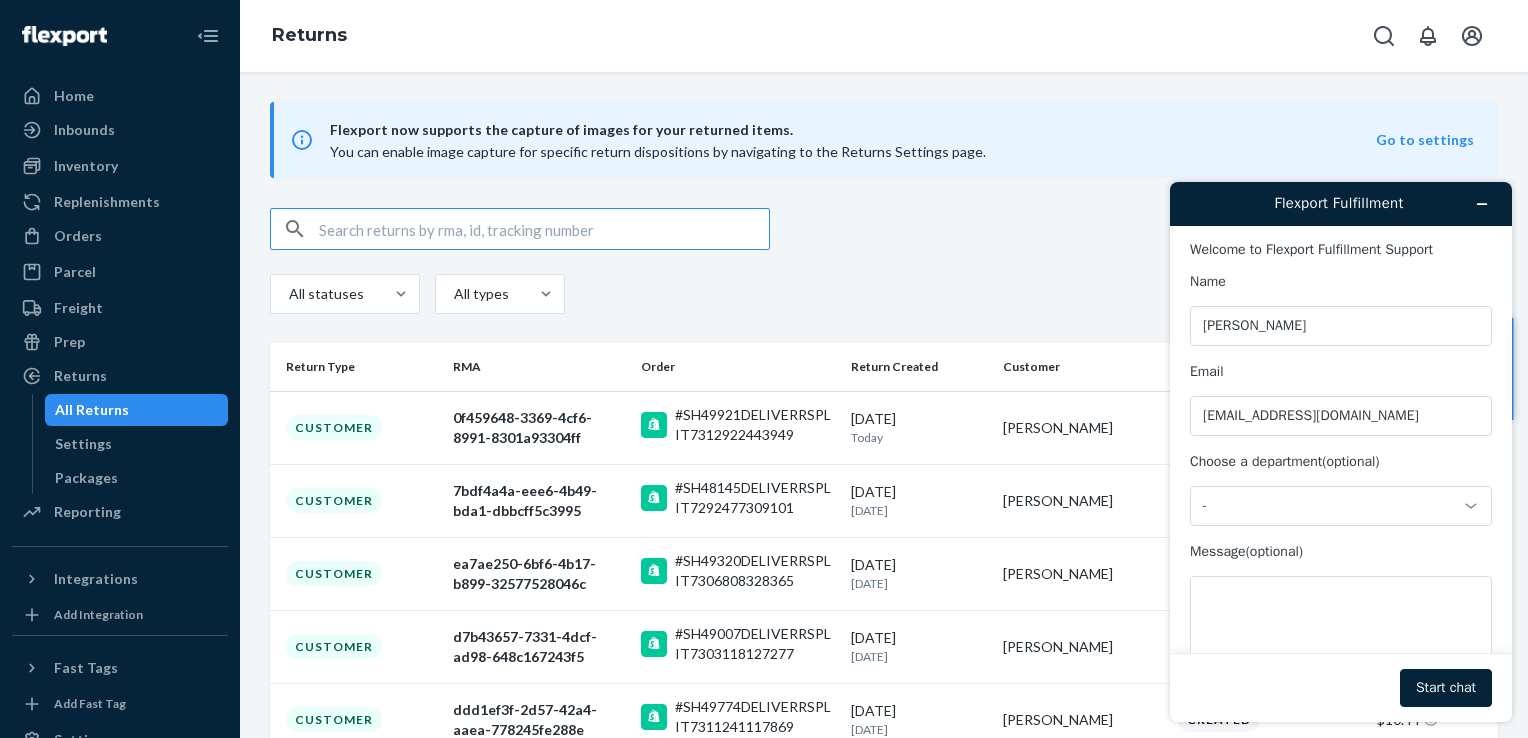 paste on "#SH49343" 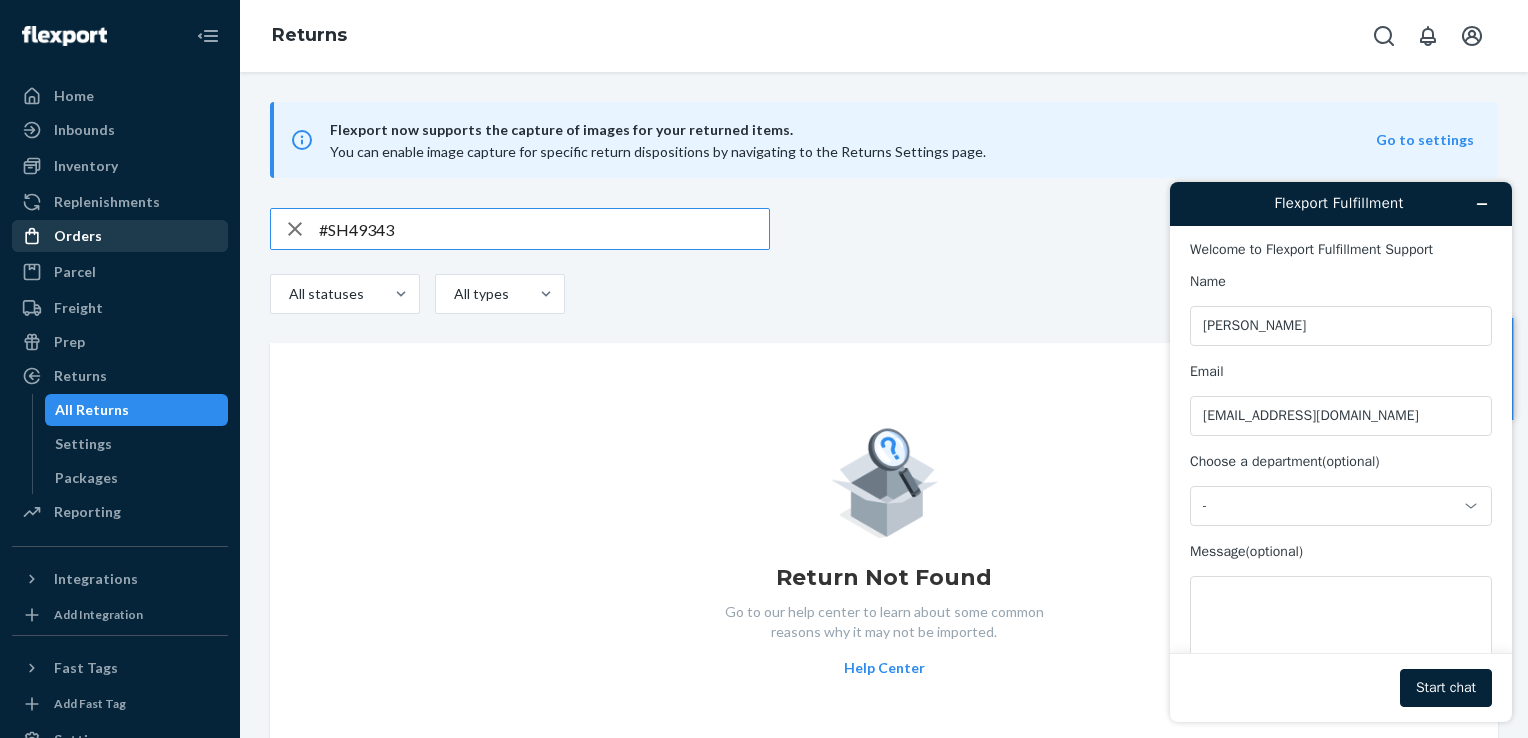 type on "#SH49343" 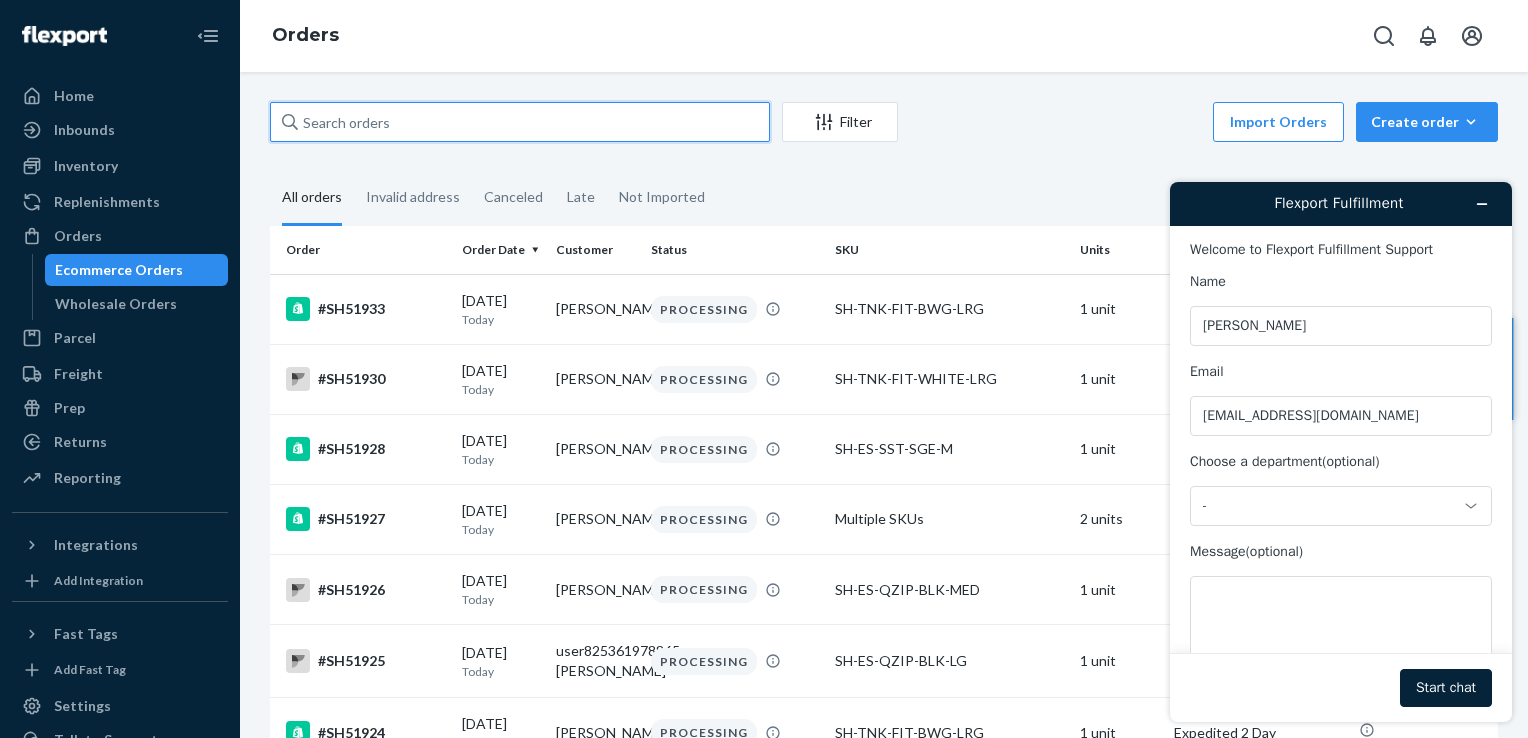 click at bounding box center (520, 122) 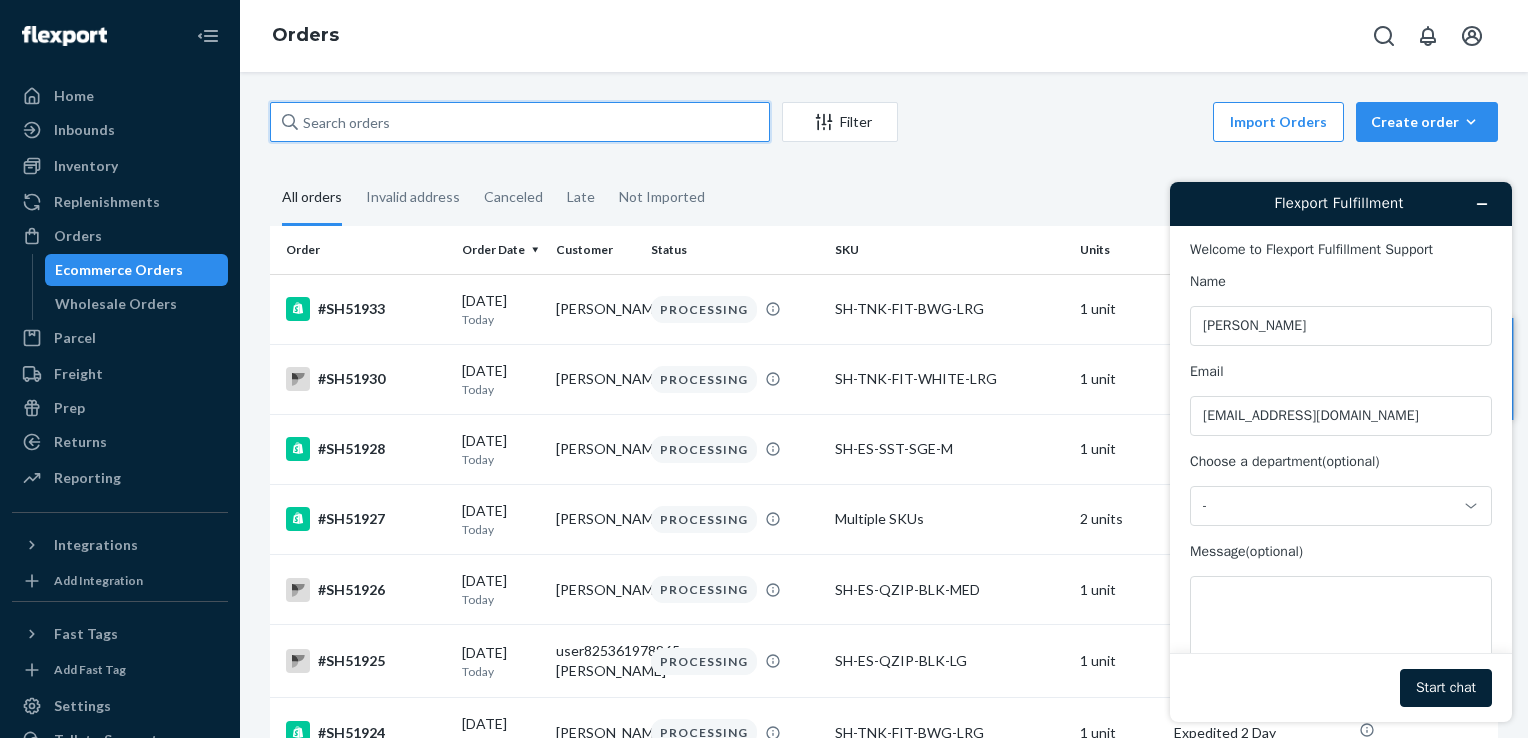 paste on "#SH49343" 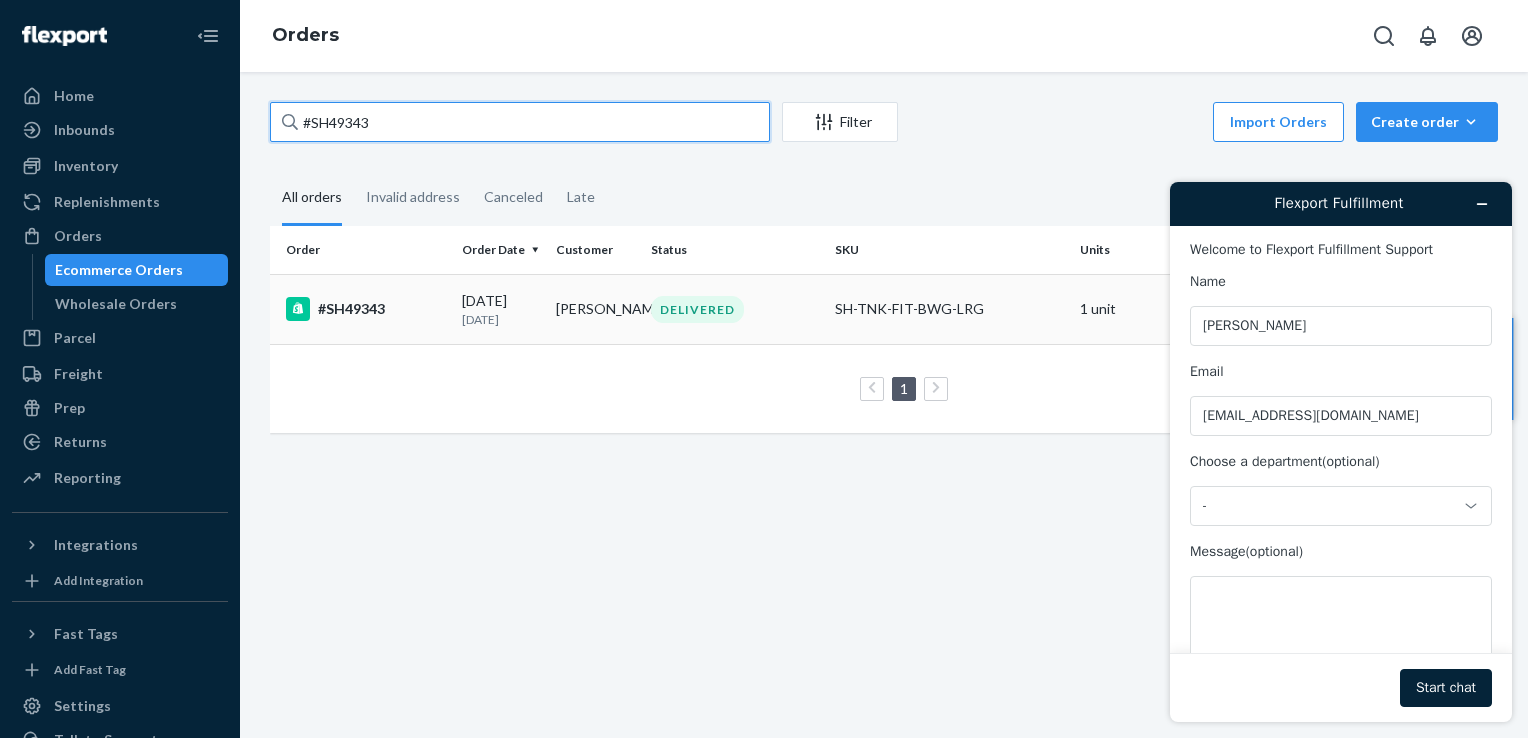 type on "#SH49343" 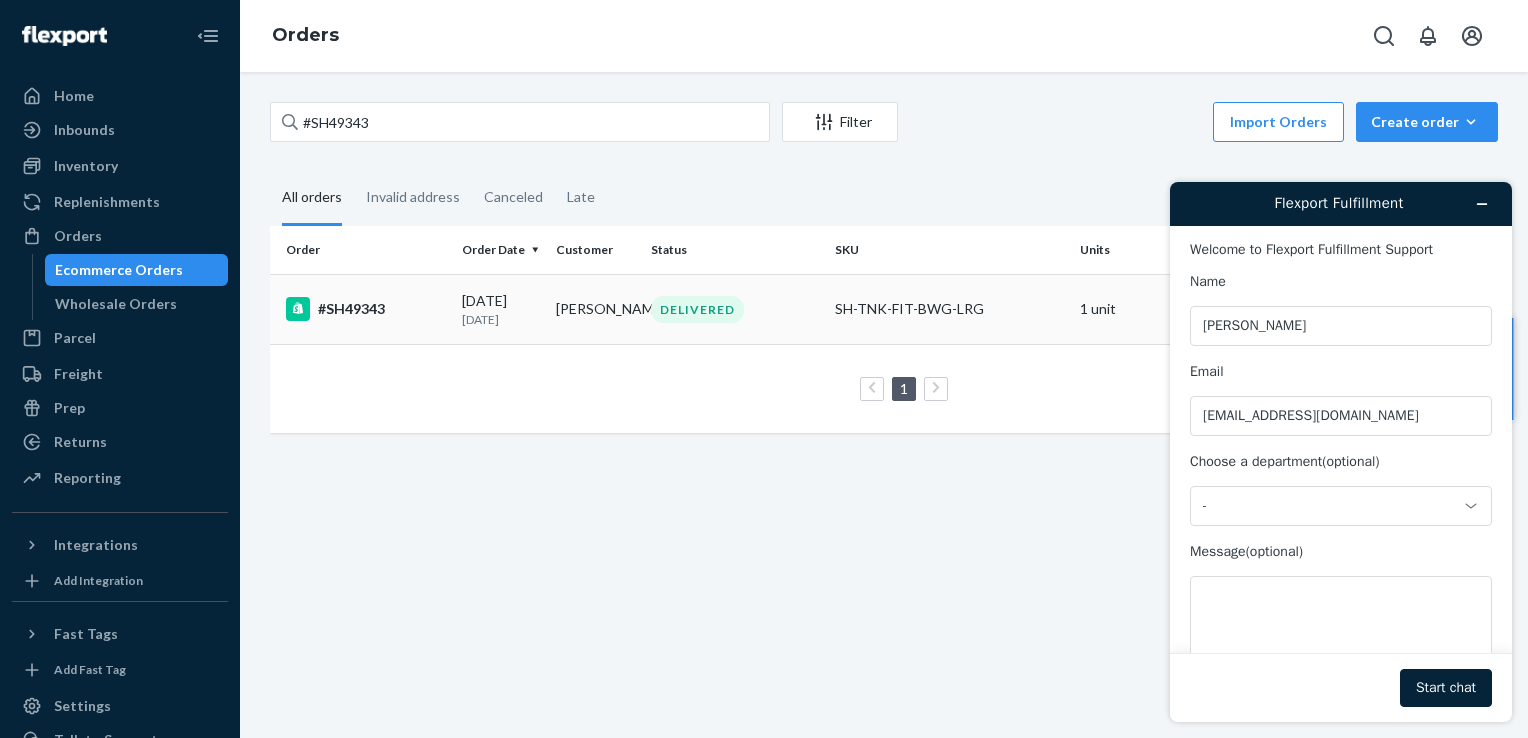 click on "#SH49343" at bounding box center [366, 309] 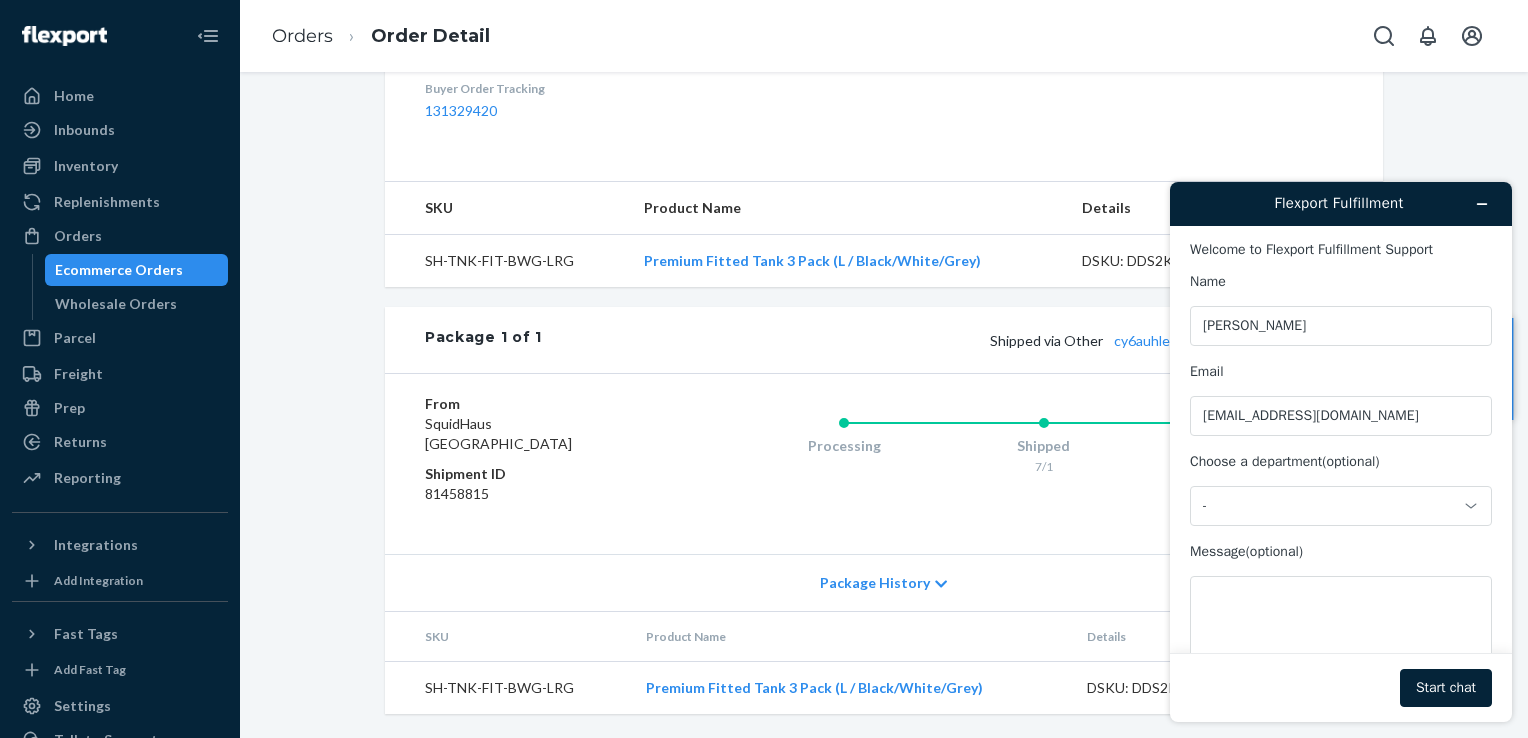 scroll, scrollTop: 644, scrollLeft: 0, axis: vertical 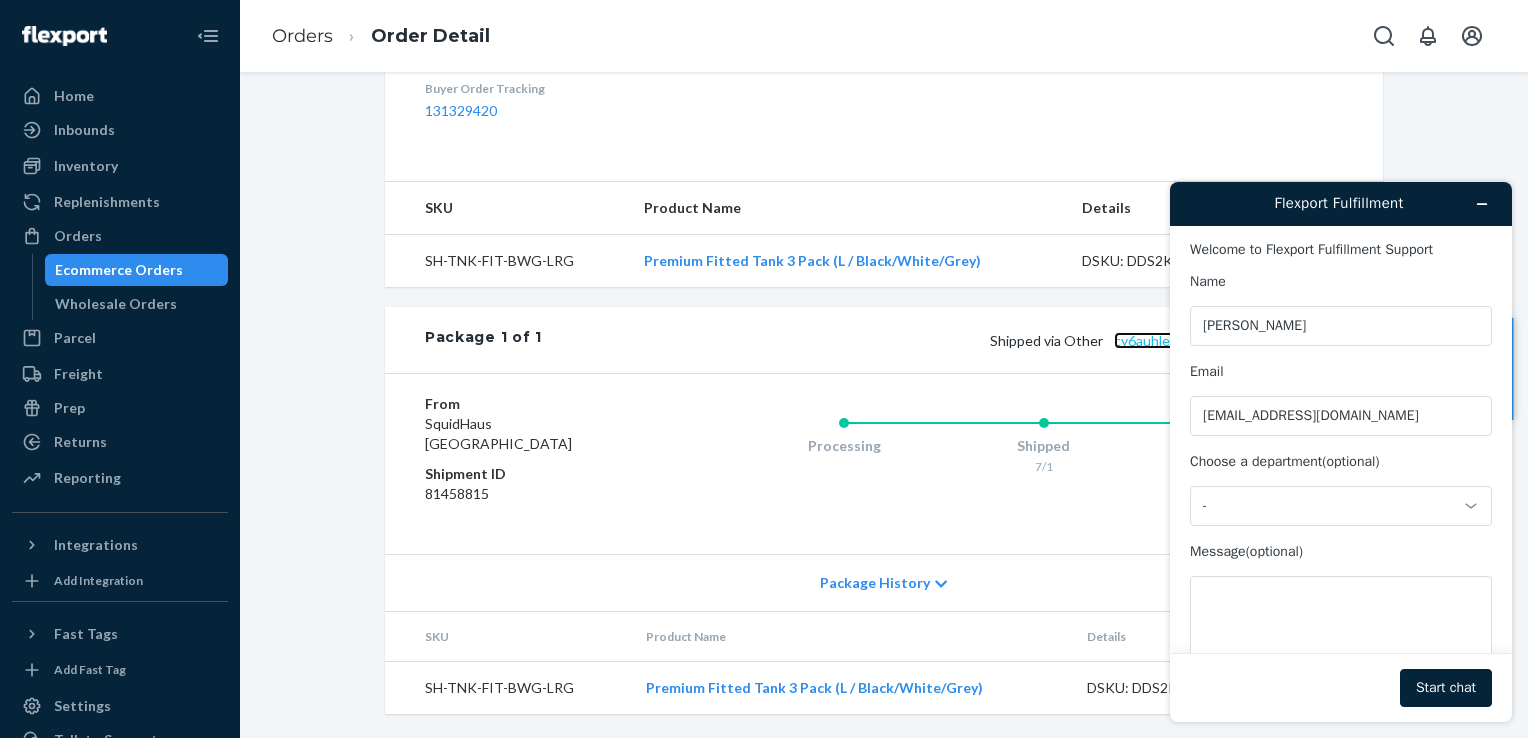 click on "cy6auhlep28x" at bounding box center [1157, 340] 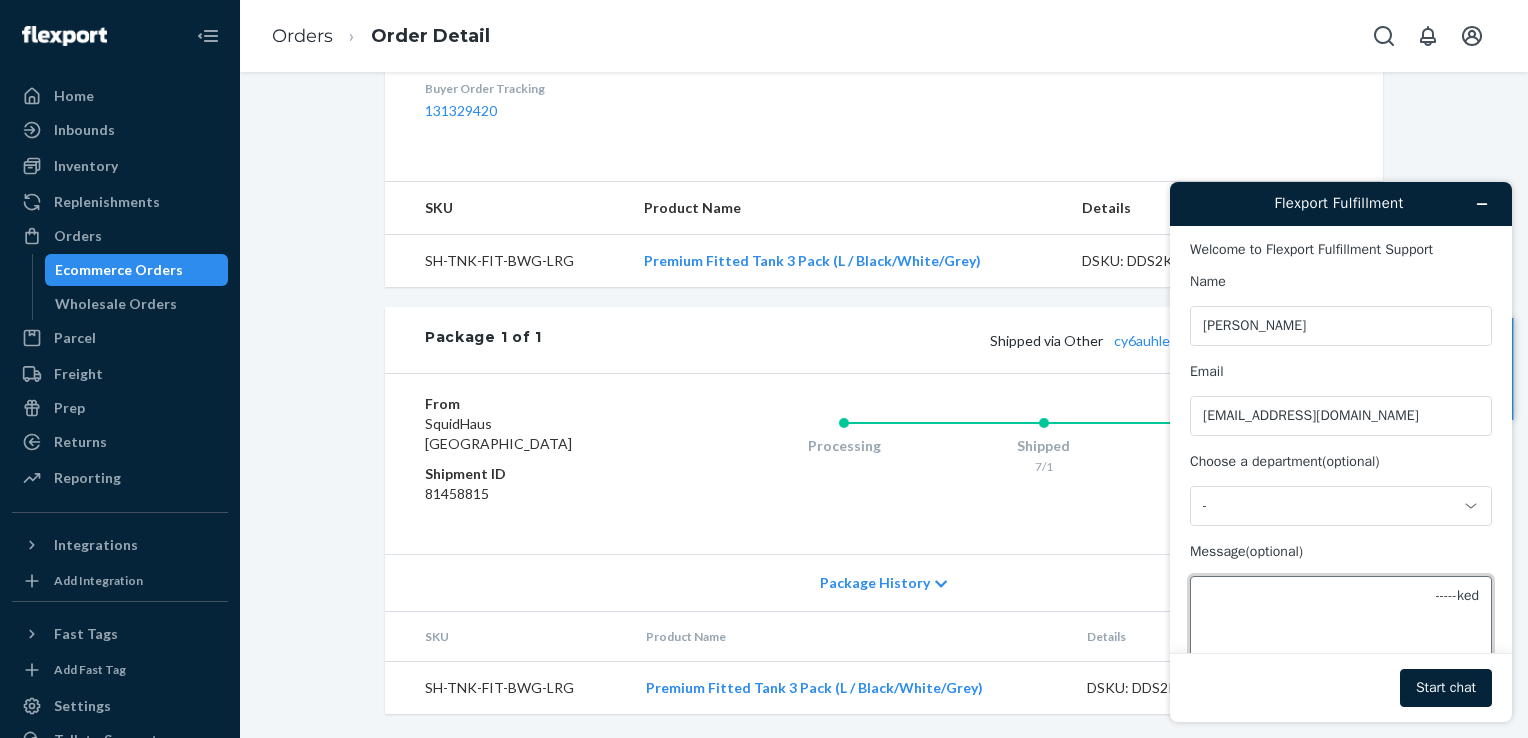 drag, startPoint x: 1476, startPoint y: 595, endPoint x: 1390, endPoint y: 606, distance: 86.70064 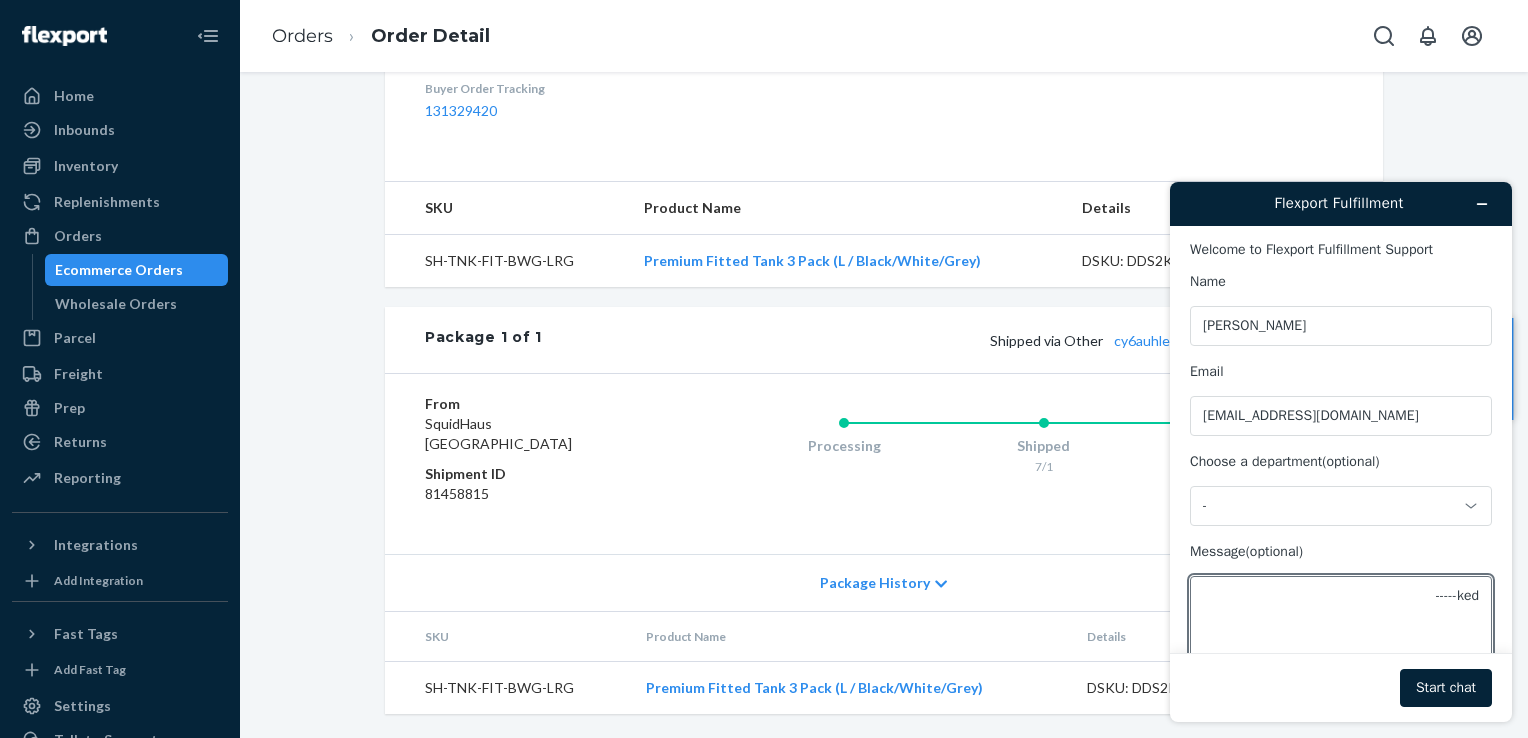 drag, startPoint x: 236, startPoint y: 440, endPoint x: 1255, endPoint y: 154, distance: 1058.3748 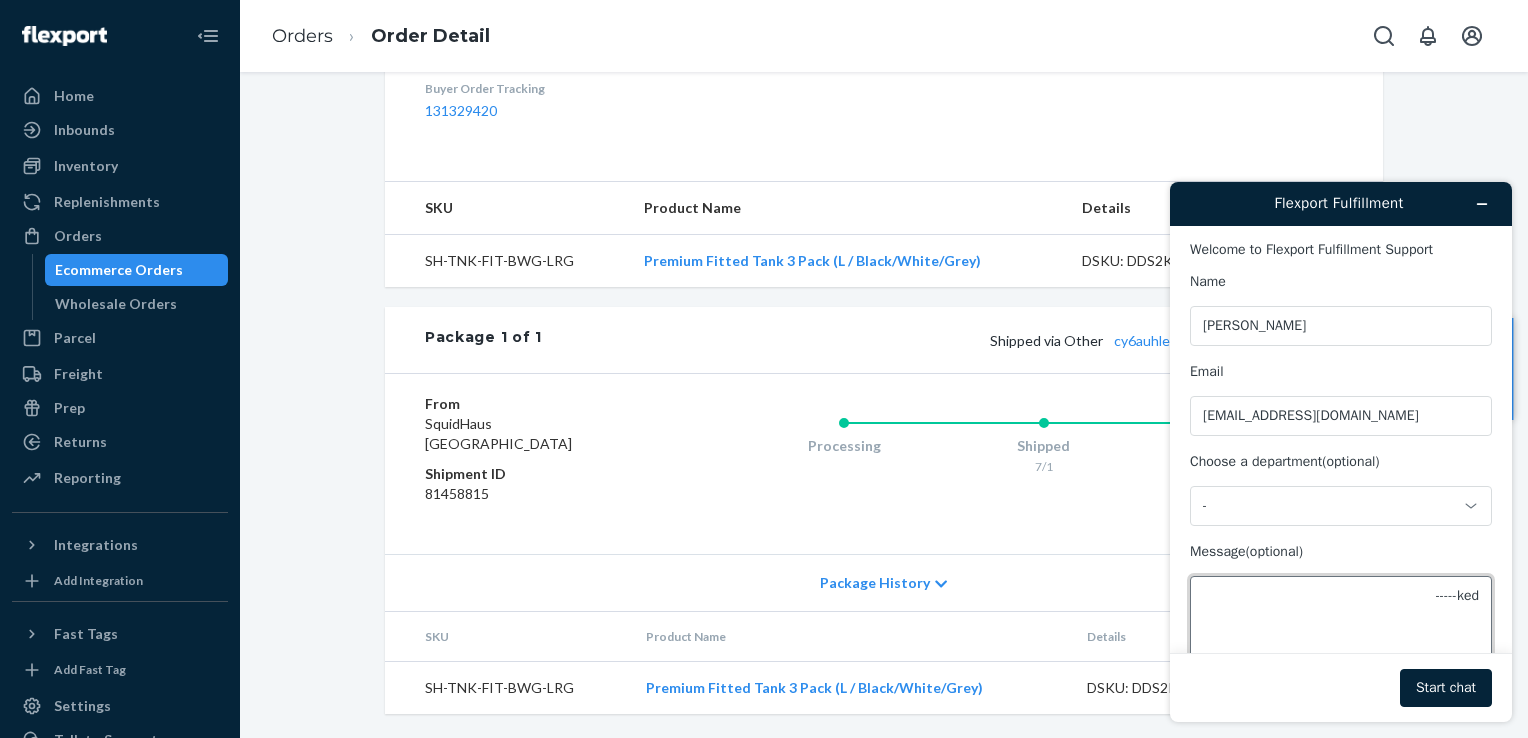 click on "ked-----" at bounding box center (1341, 632) 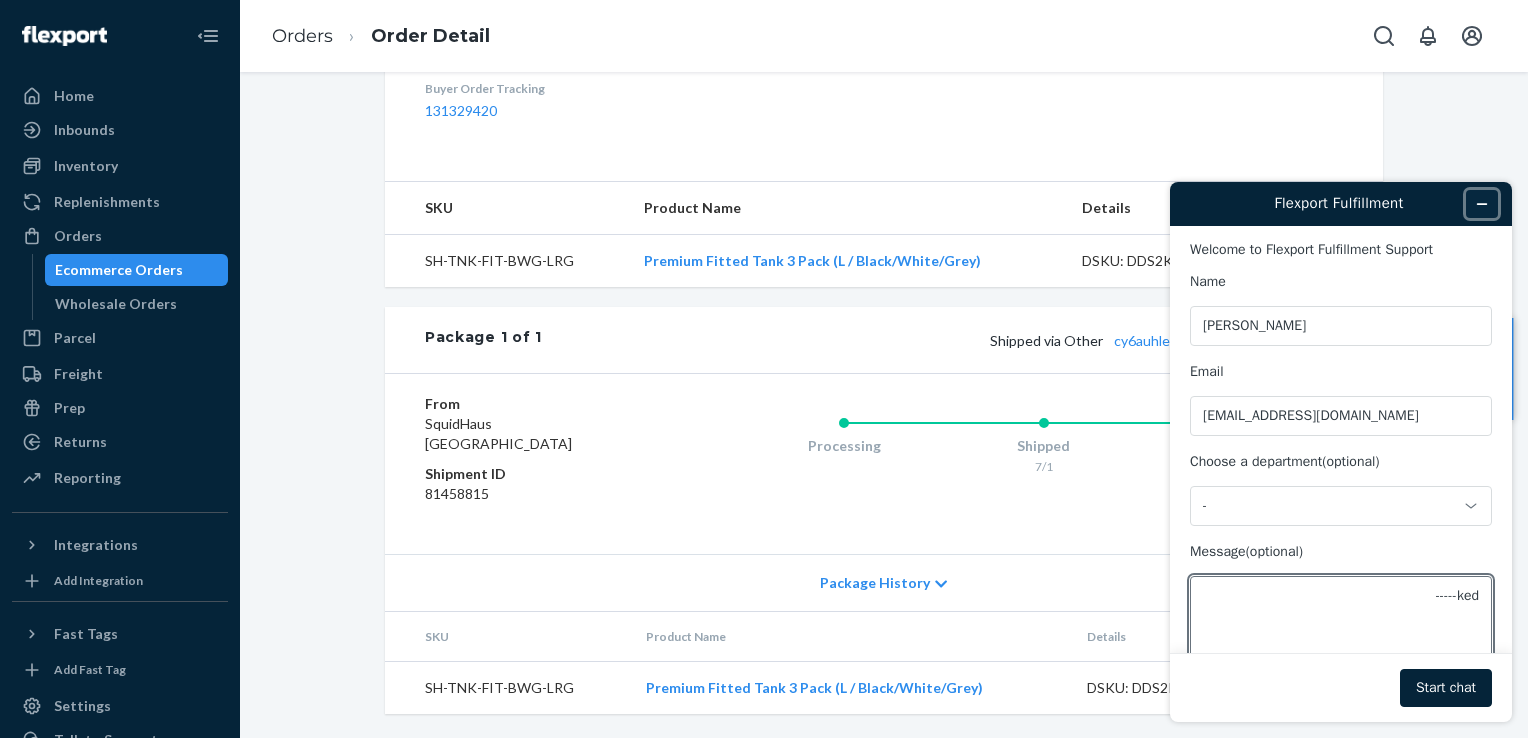 click 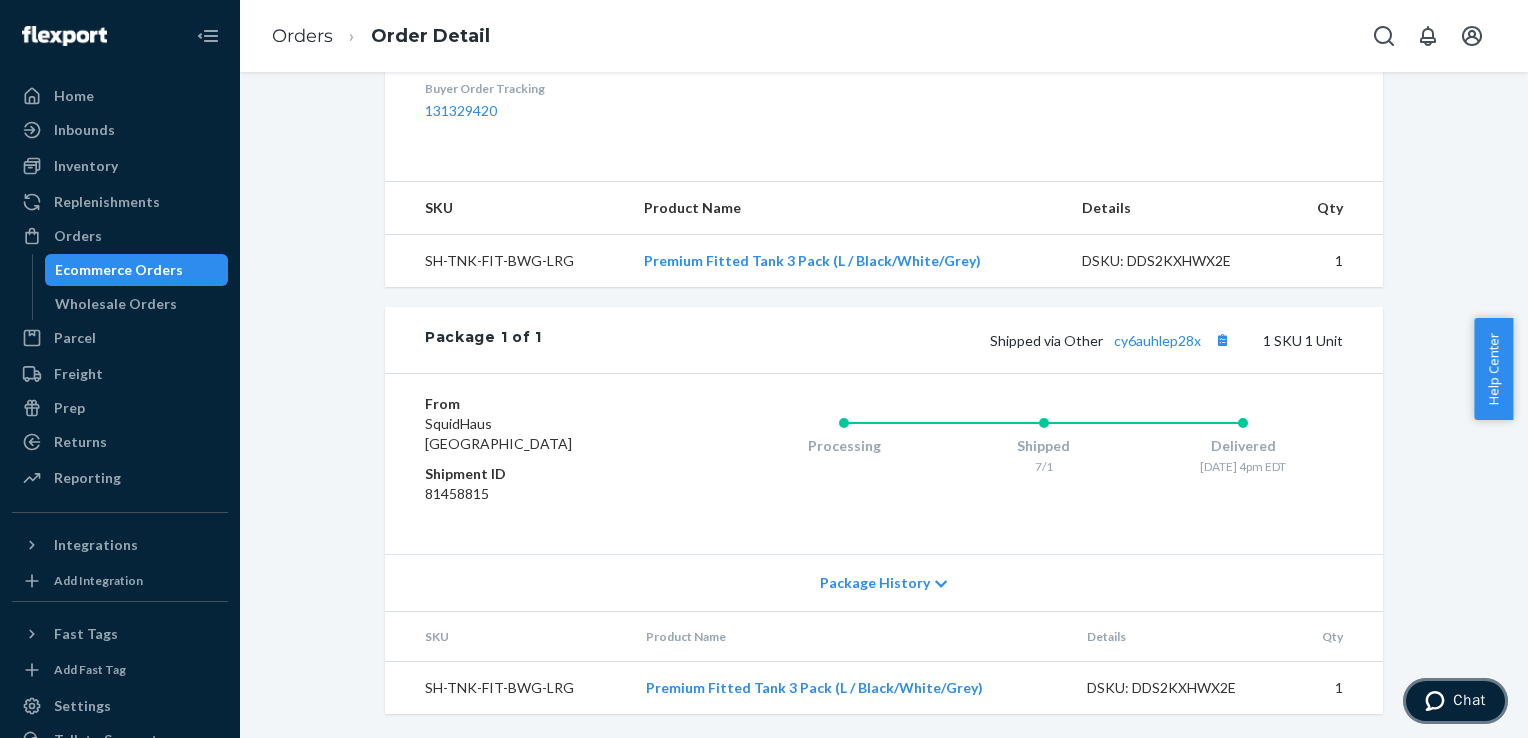 click at bounding box center [1439, 701] 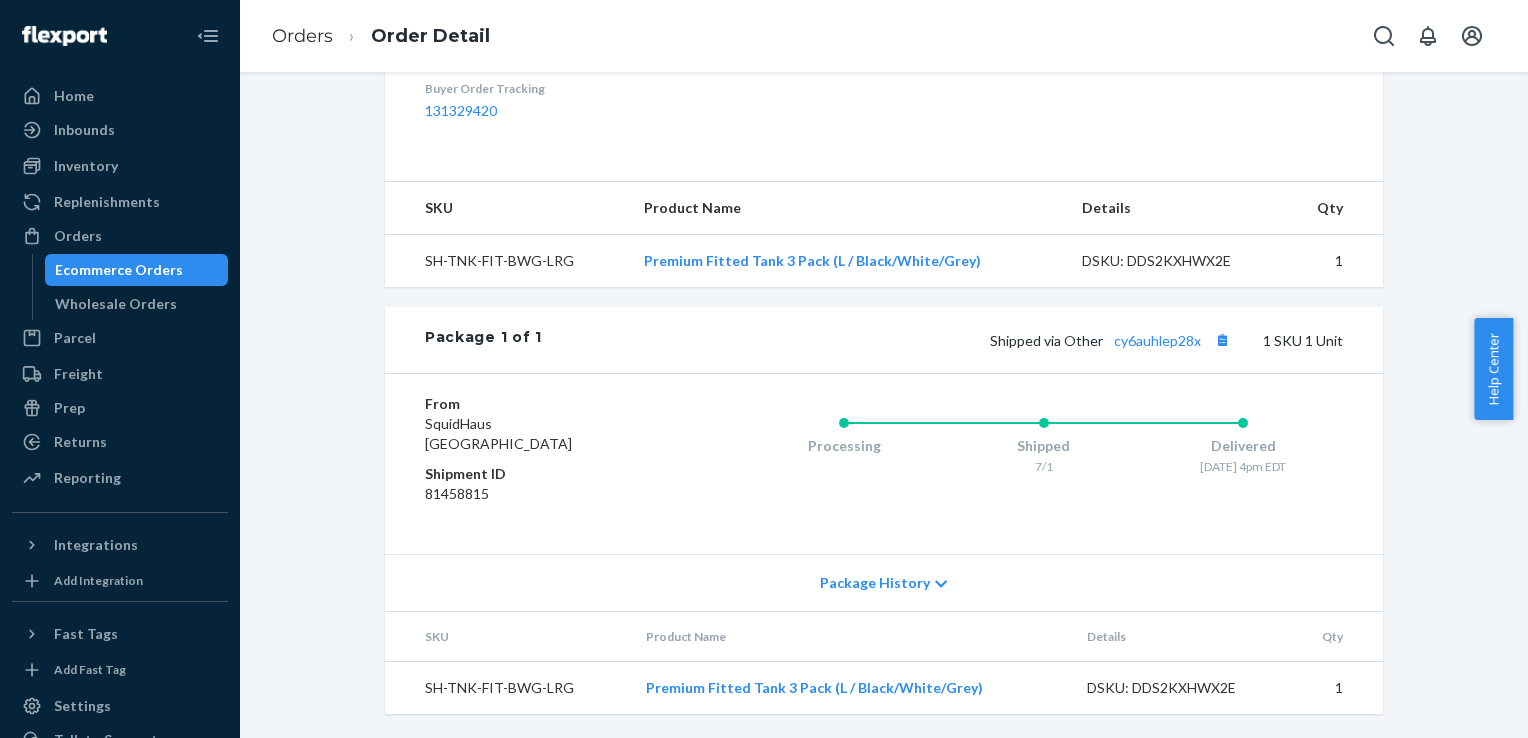 scroll, scrollTop: 0, scrollLeft: 0, axis: both 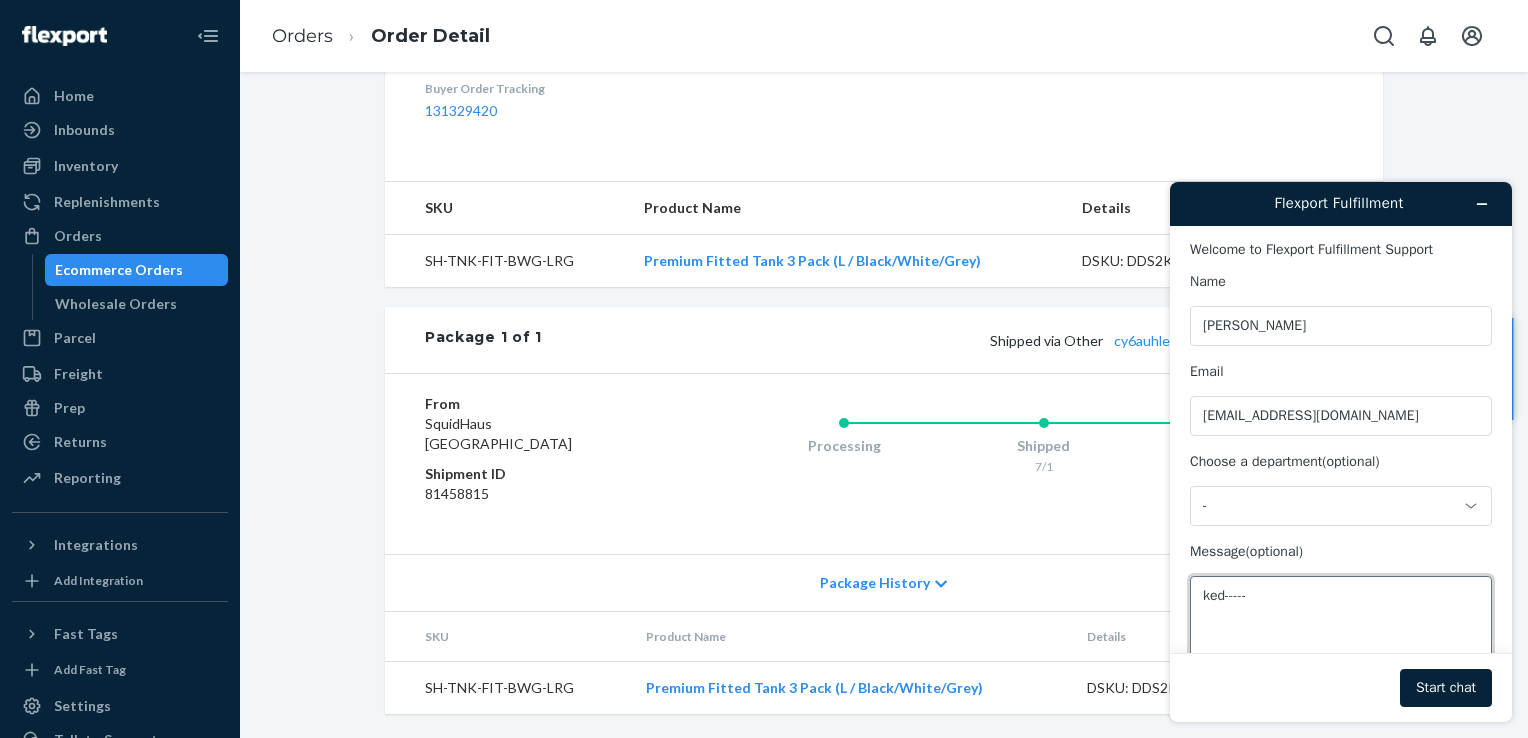 click on "ked-----" at bounding box center (1341, 632) 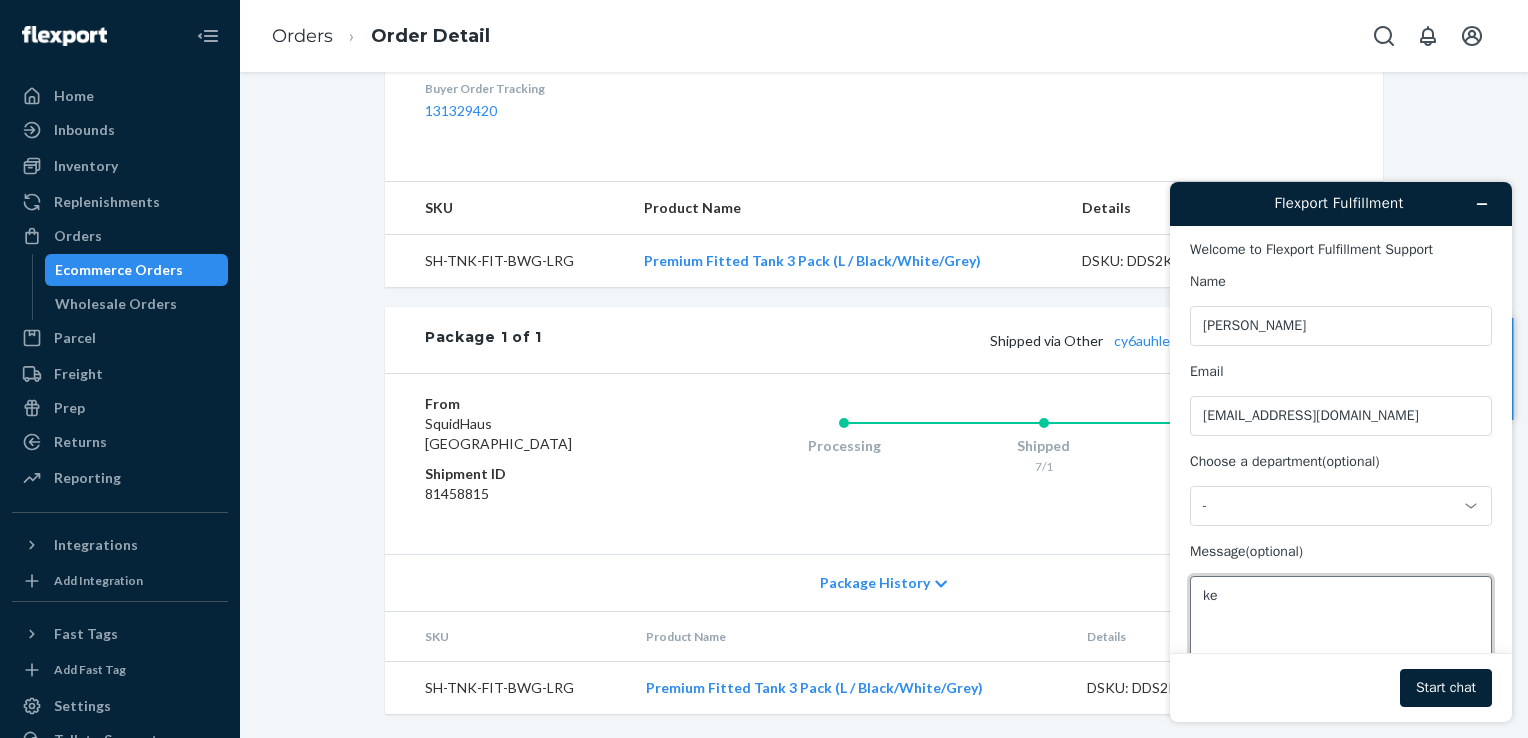 type on "k" 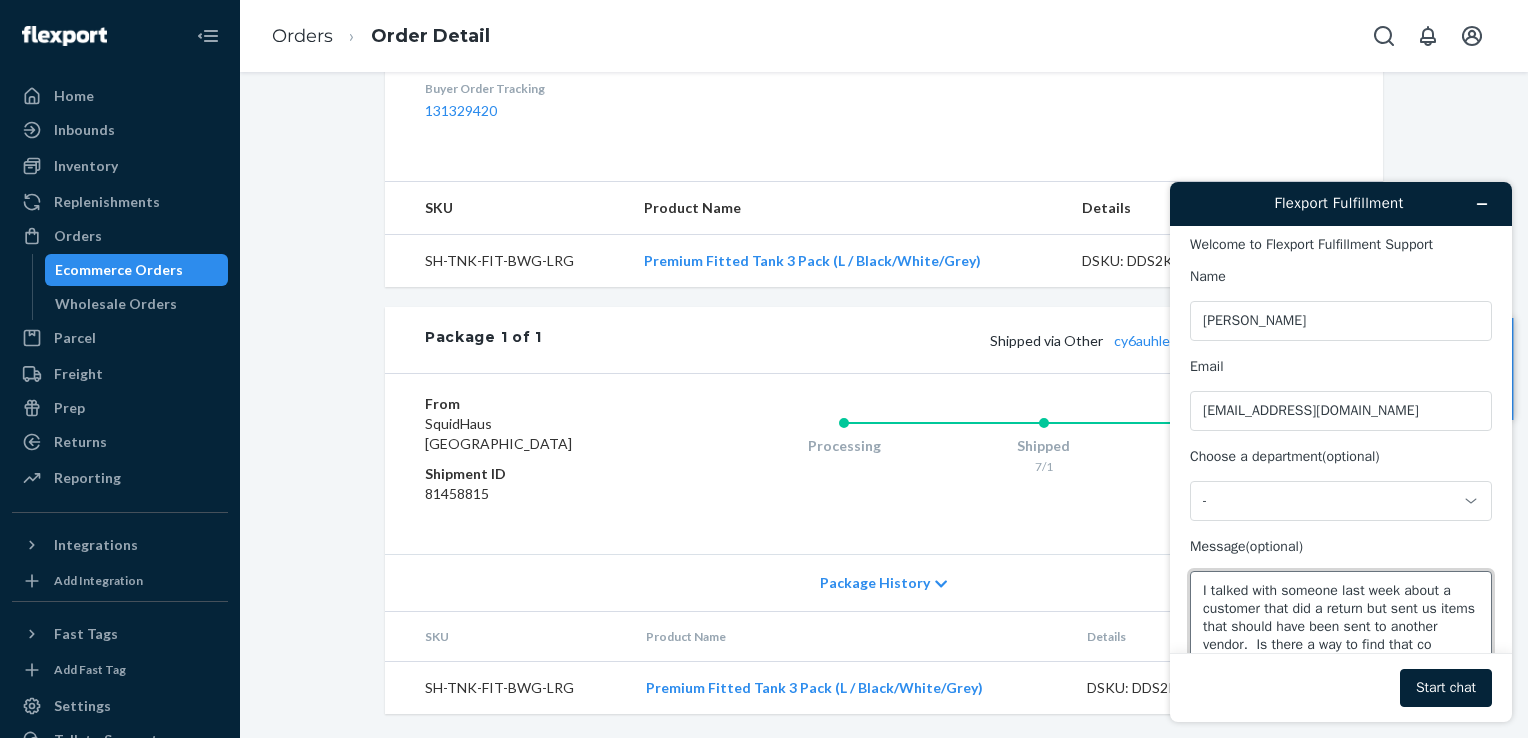 scroll, scrollTop: 24, scrollLeft: 0, axis: vertical 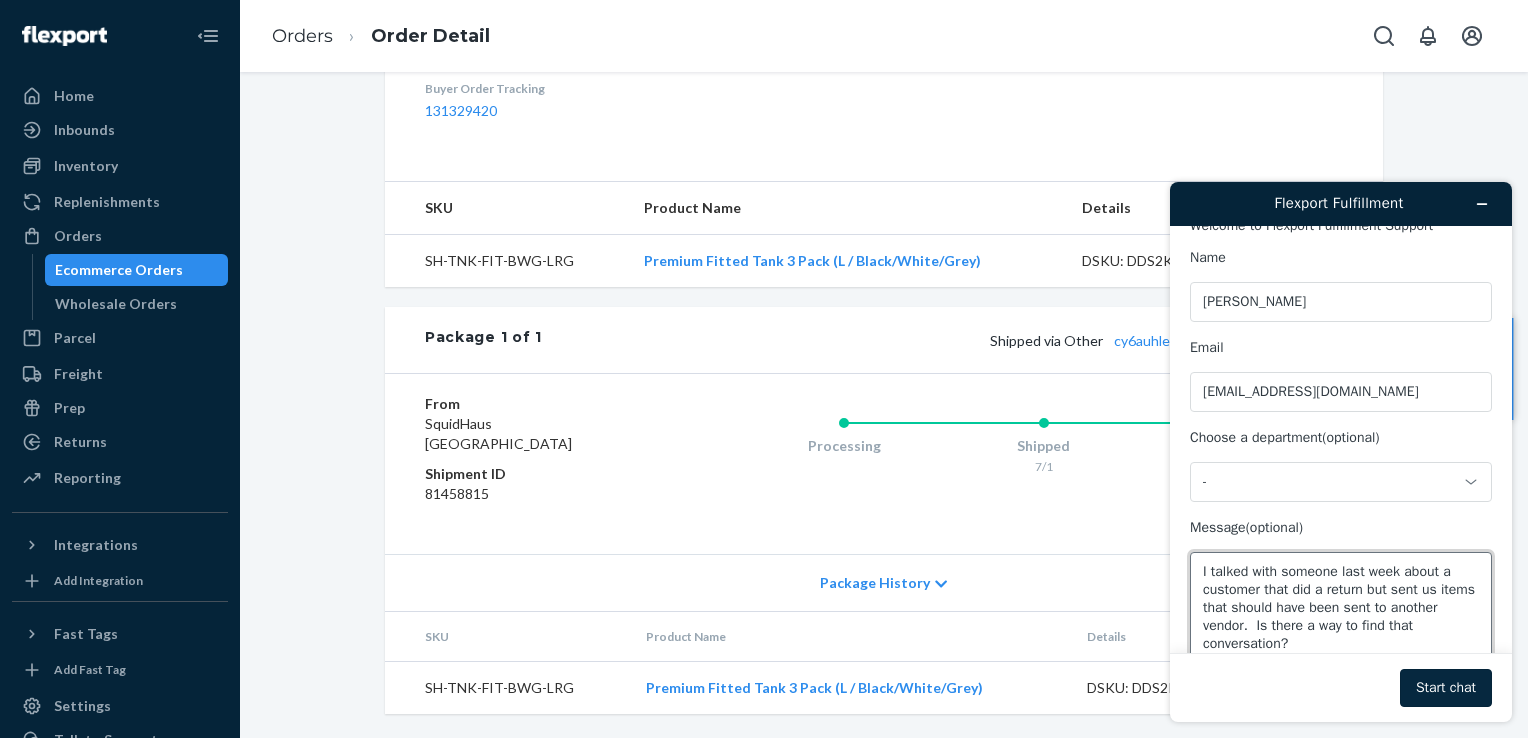 type on "I talked with someone last week about a customer that did a return but sent us items that should have been sent to another vendor.  Is there a way to find that conversation?" 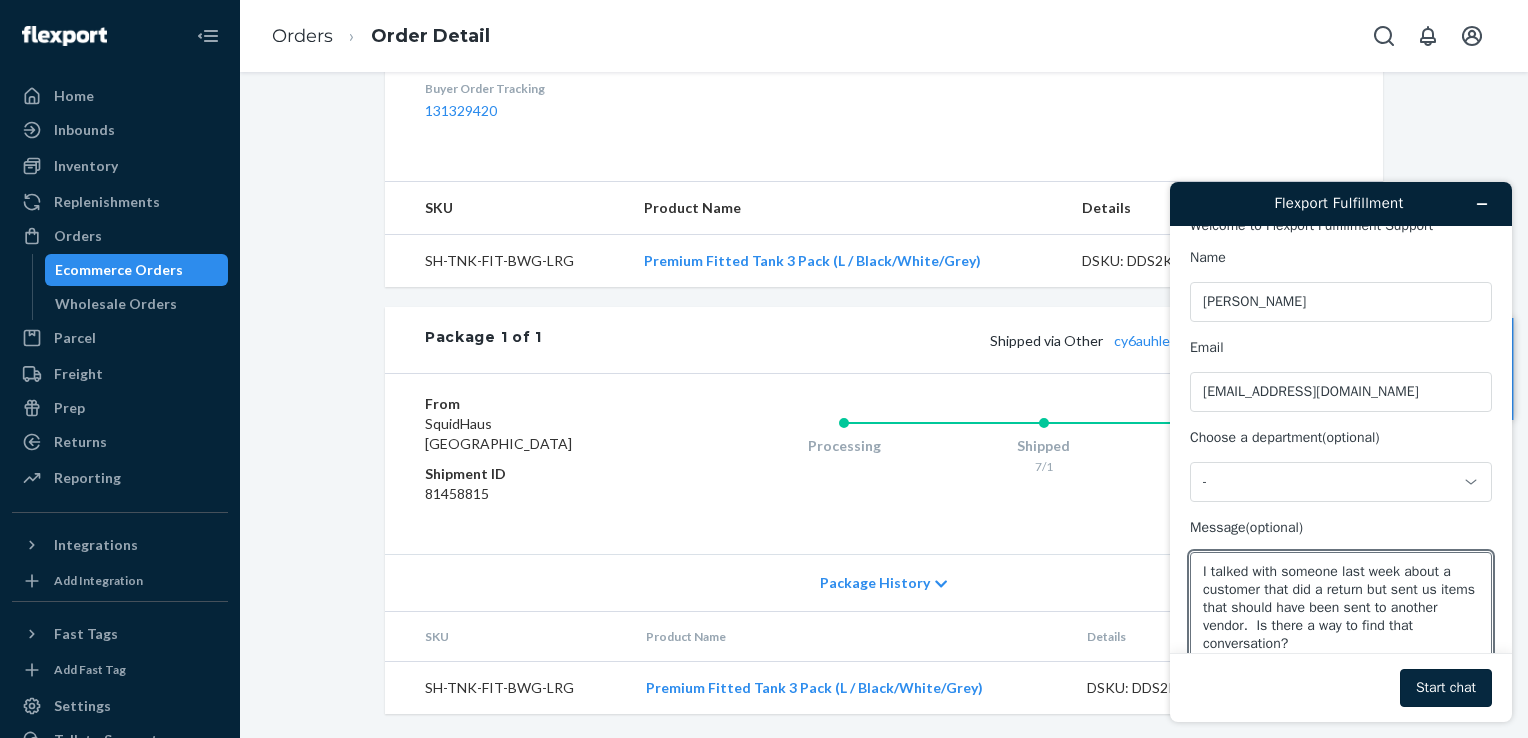 click on "Start chat" at bounding box center (1446, 688) 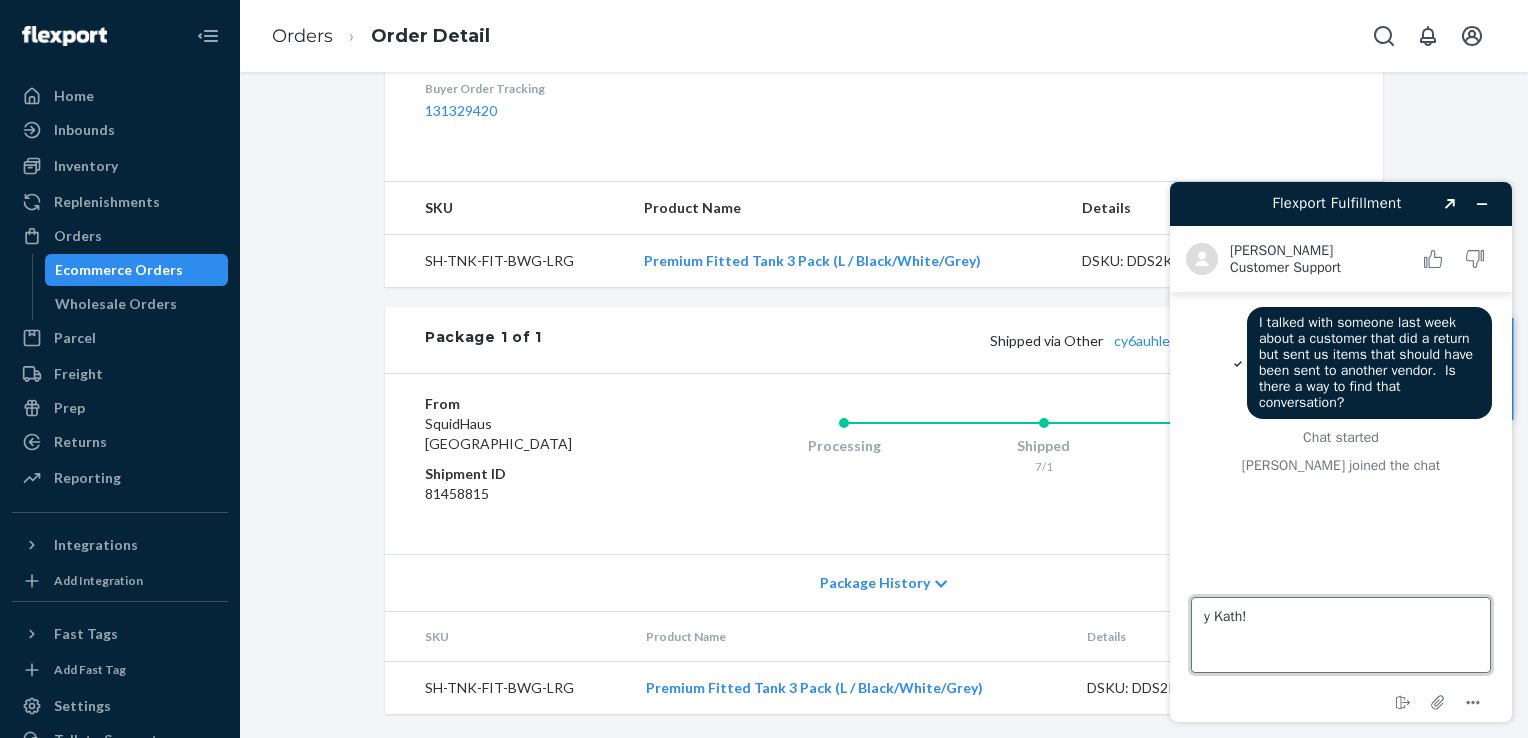 click on "y Kath!" at bounding box center [1341, 635] 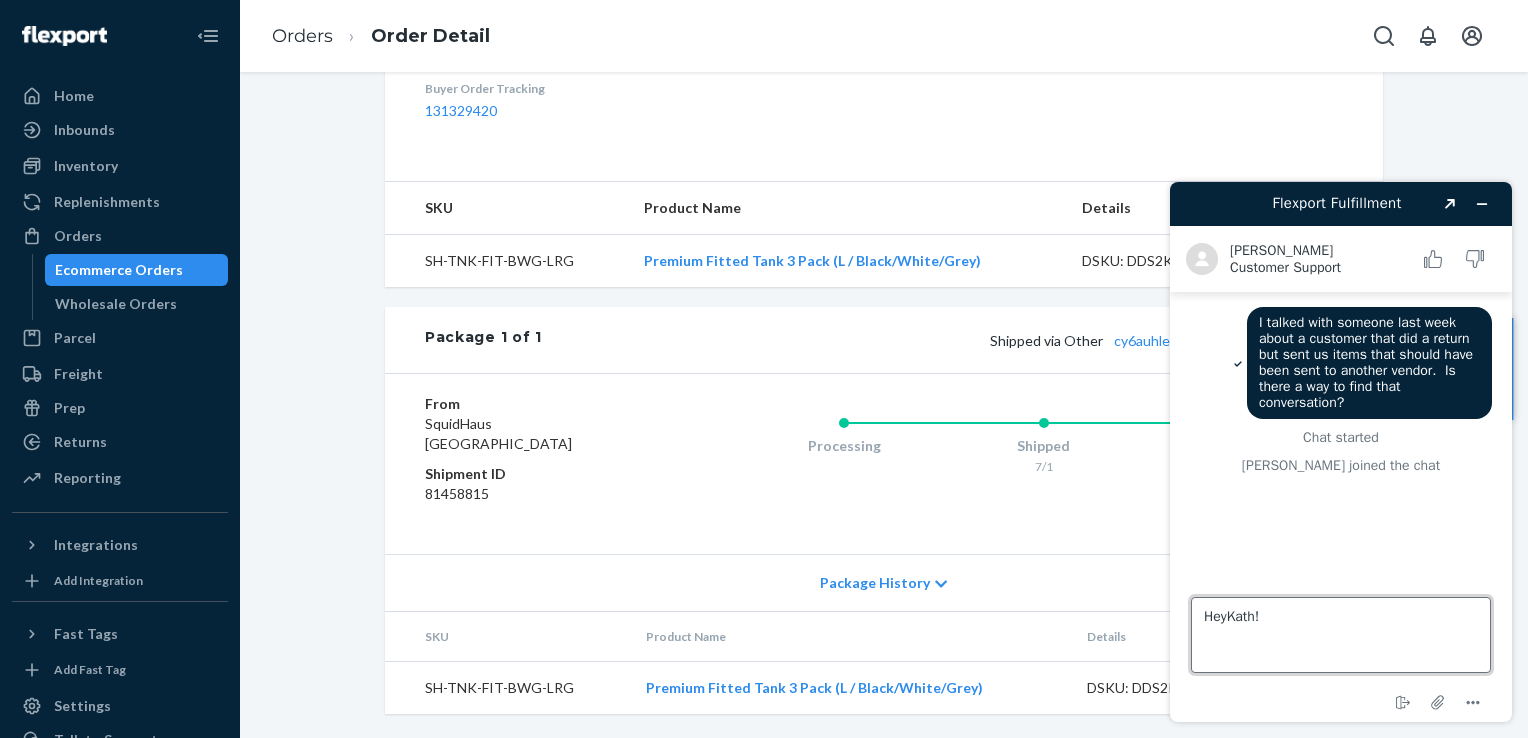type on "Hey [PERSON_NAME]!" 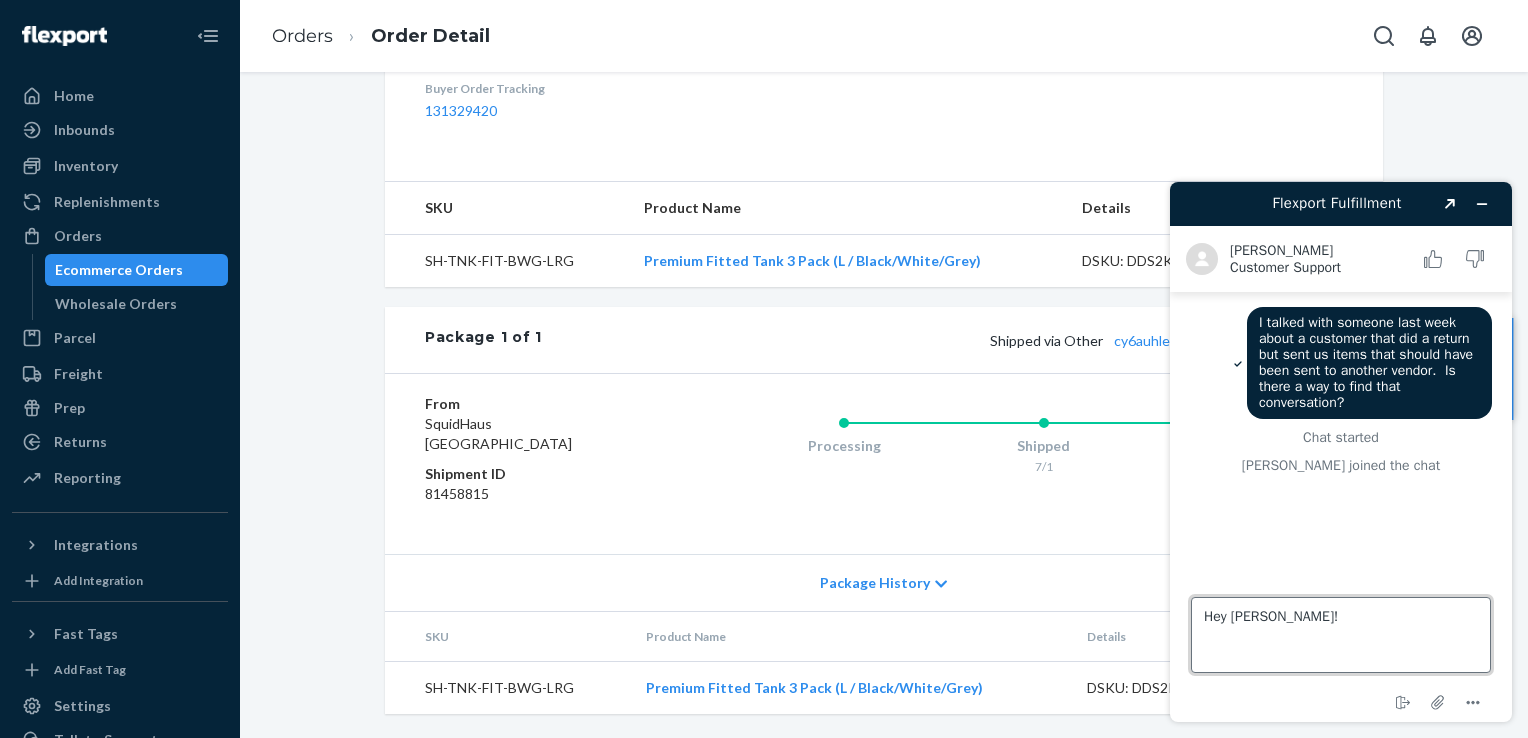 click on "Hey [PERSON_NAME]!" at bounding box center [1341, 635] 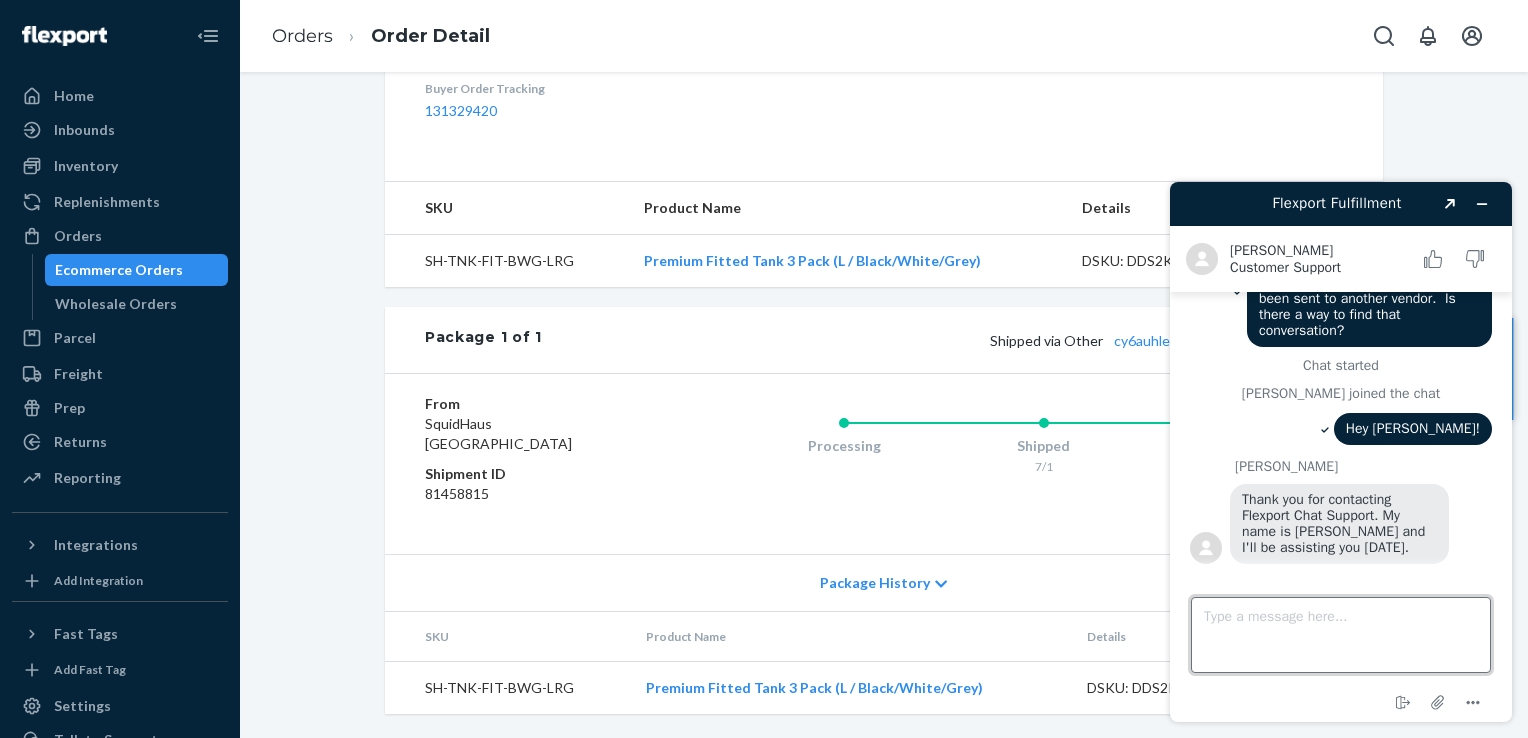 scroll, scrollTop: 77, scrollLeft: 0, axis: vertical 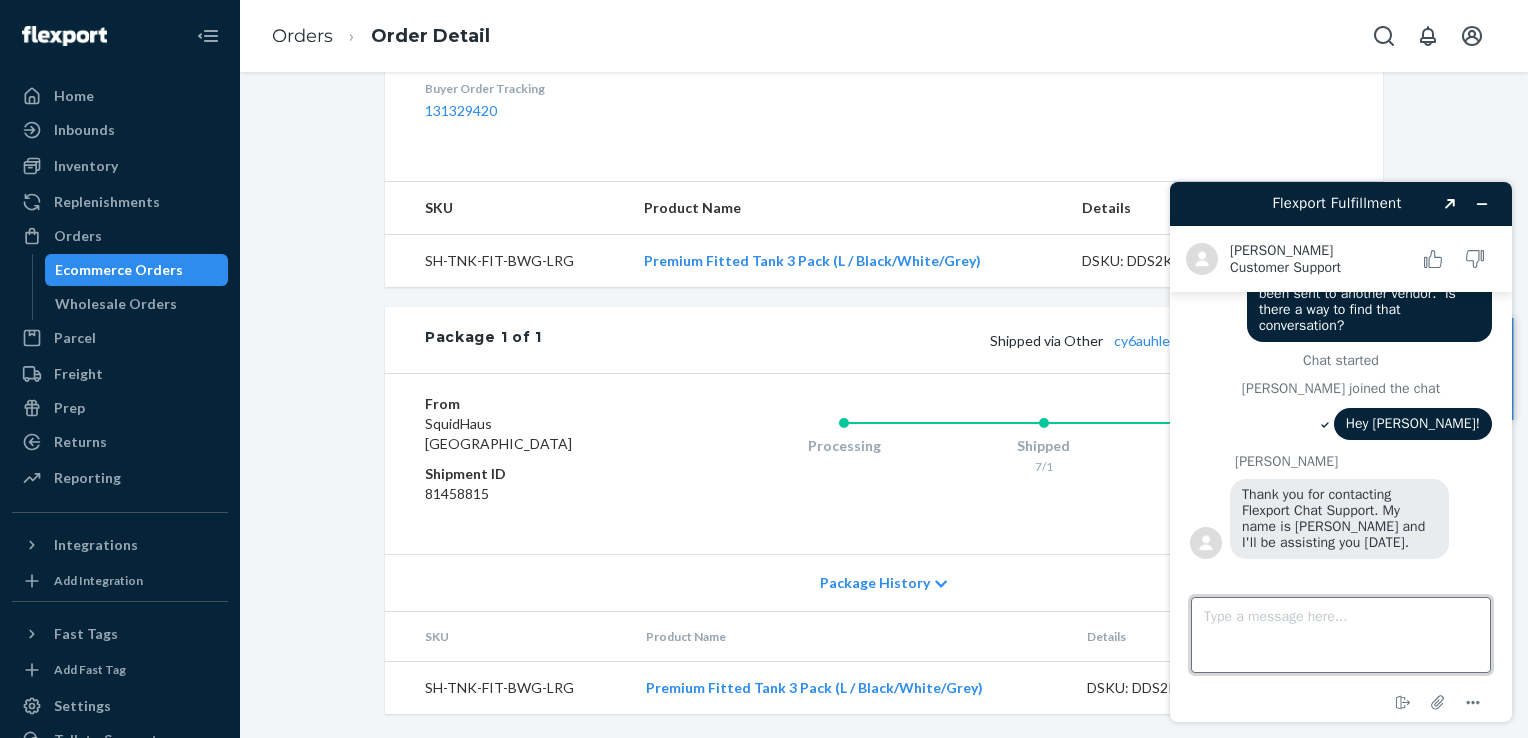 click on "Type a message here..." at bounding box center [1341, 635] 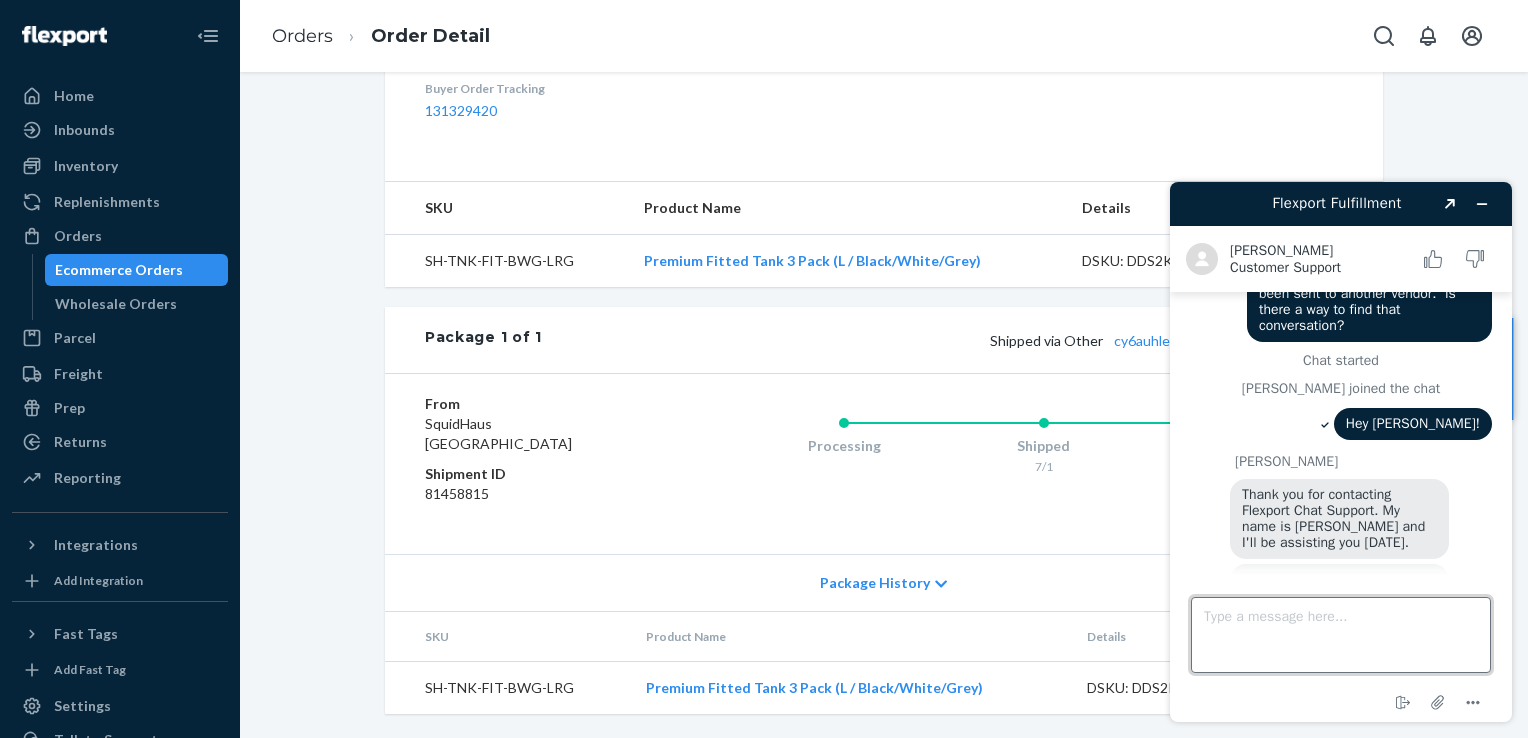 scroll, scrollTop: 125, scrollLeft: 0, axis: vertical 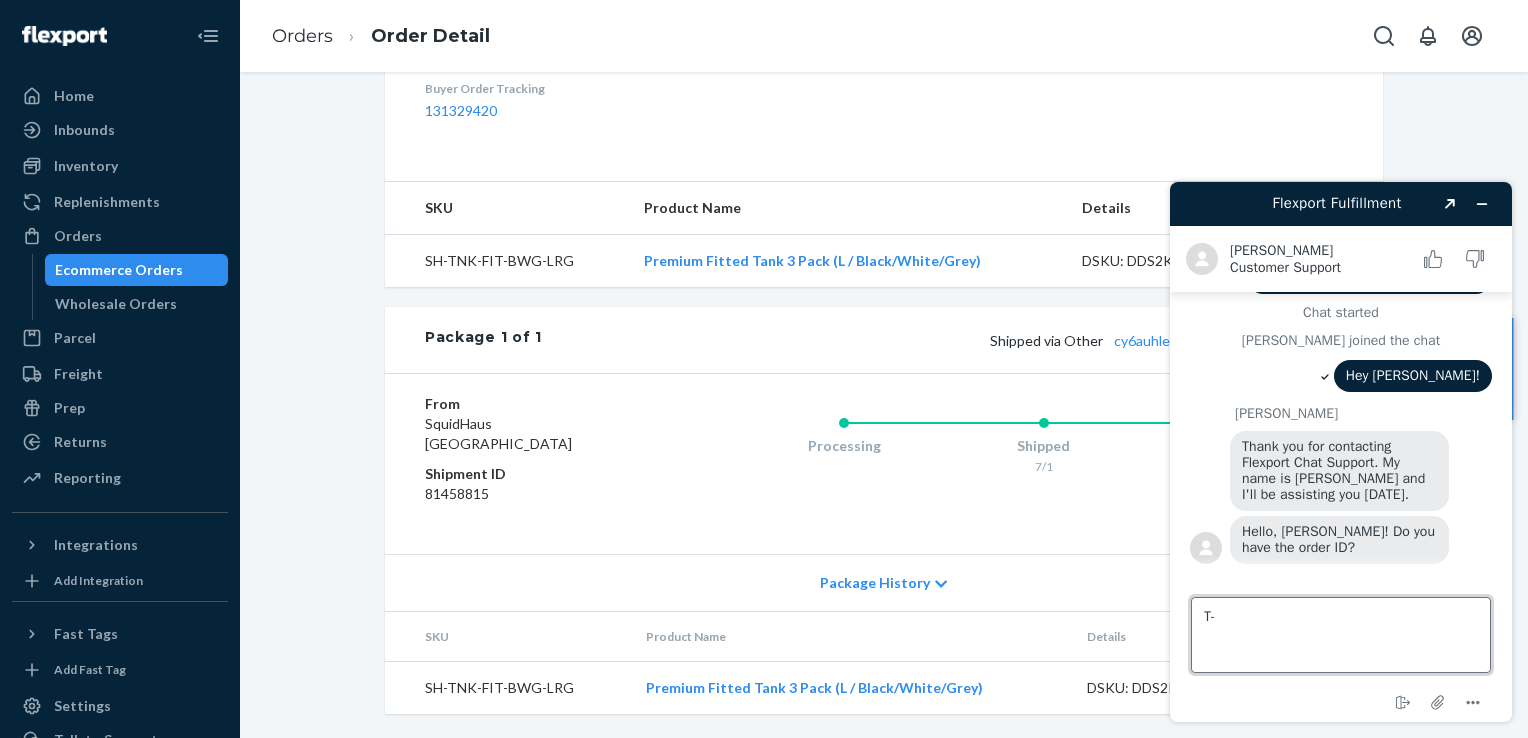 type on "T" 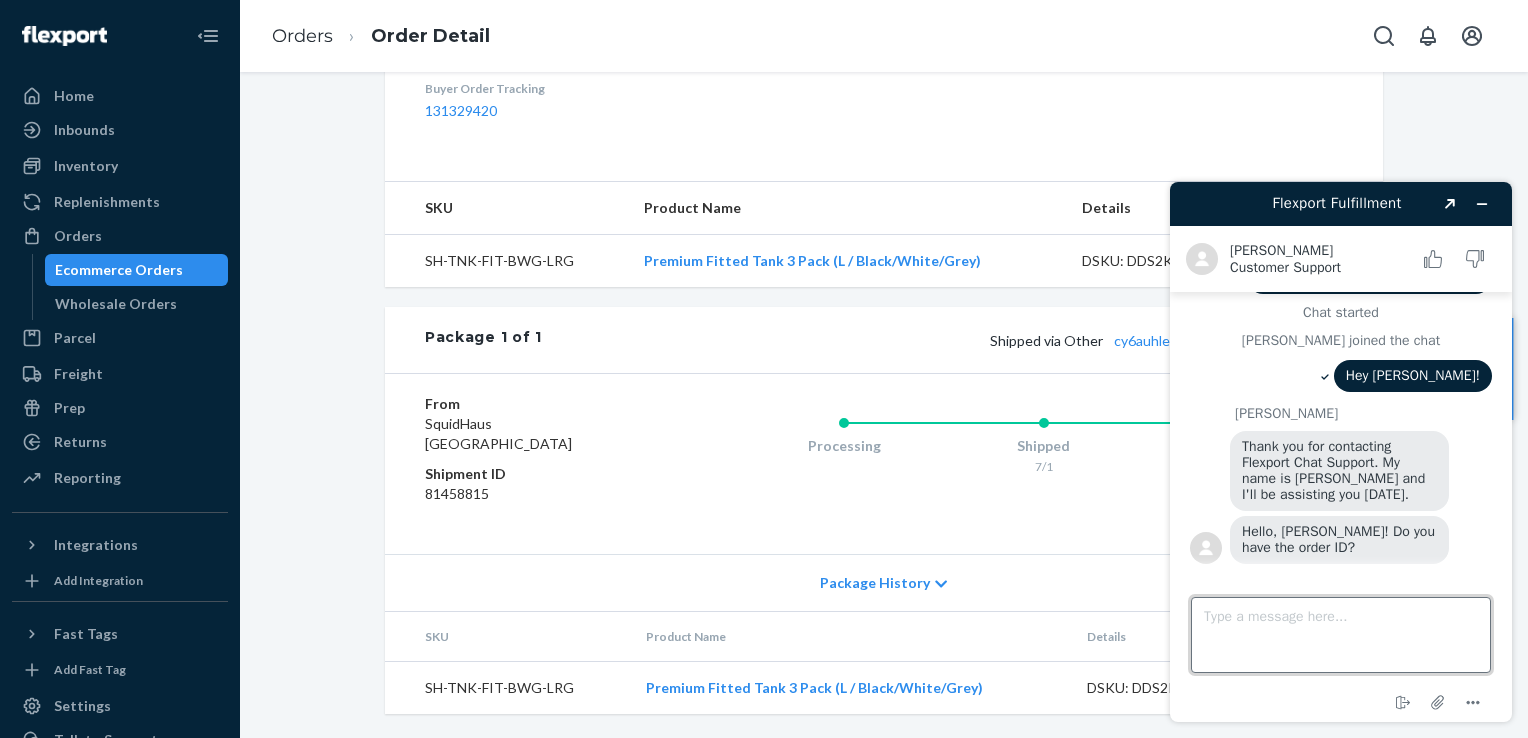 click on "Type a message here..." at bounding box center [1341, 635] 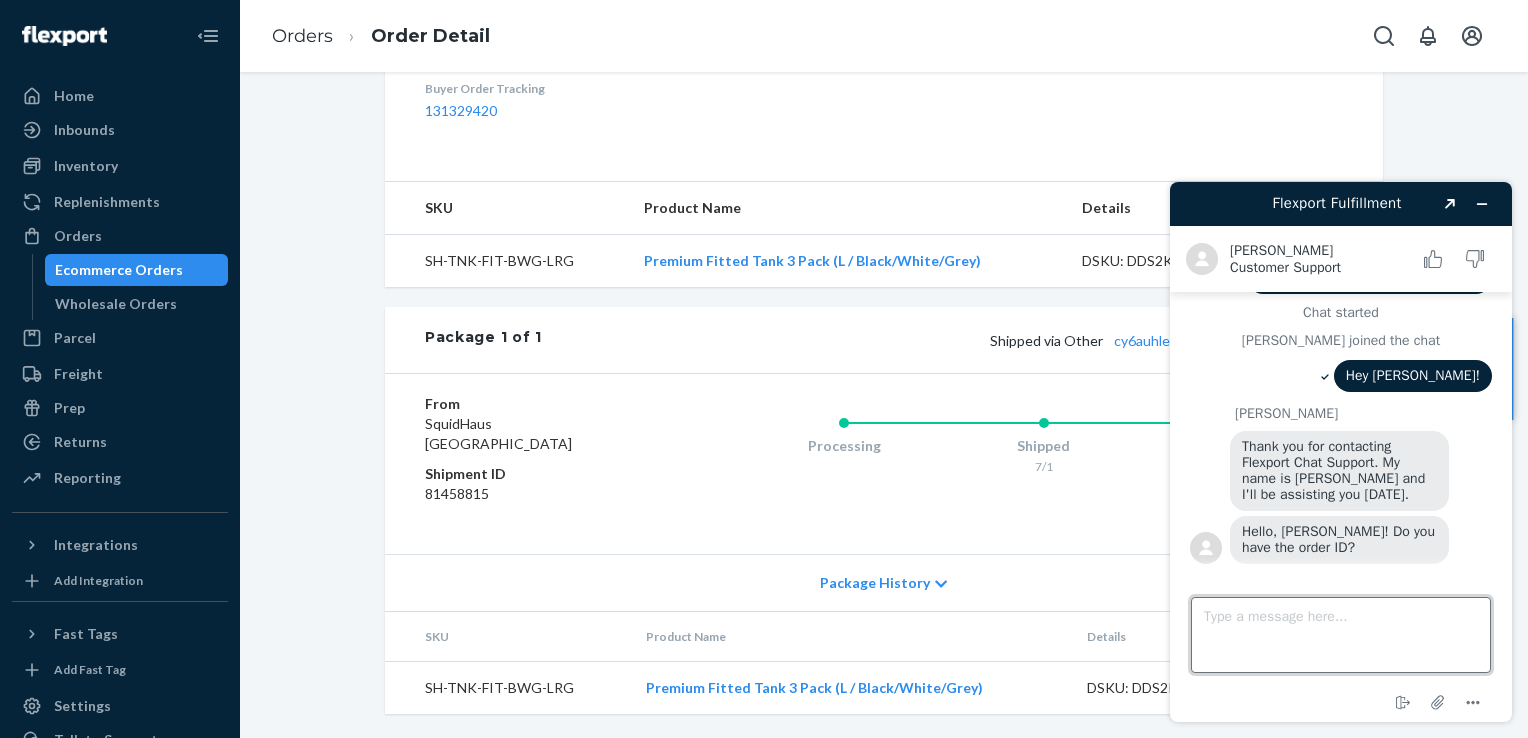 paste on "#SH48091" 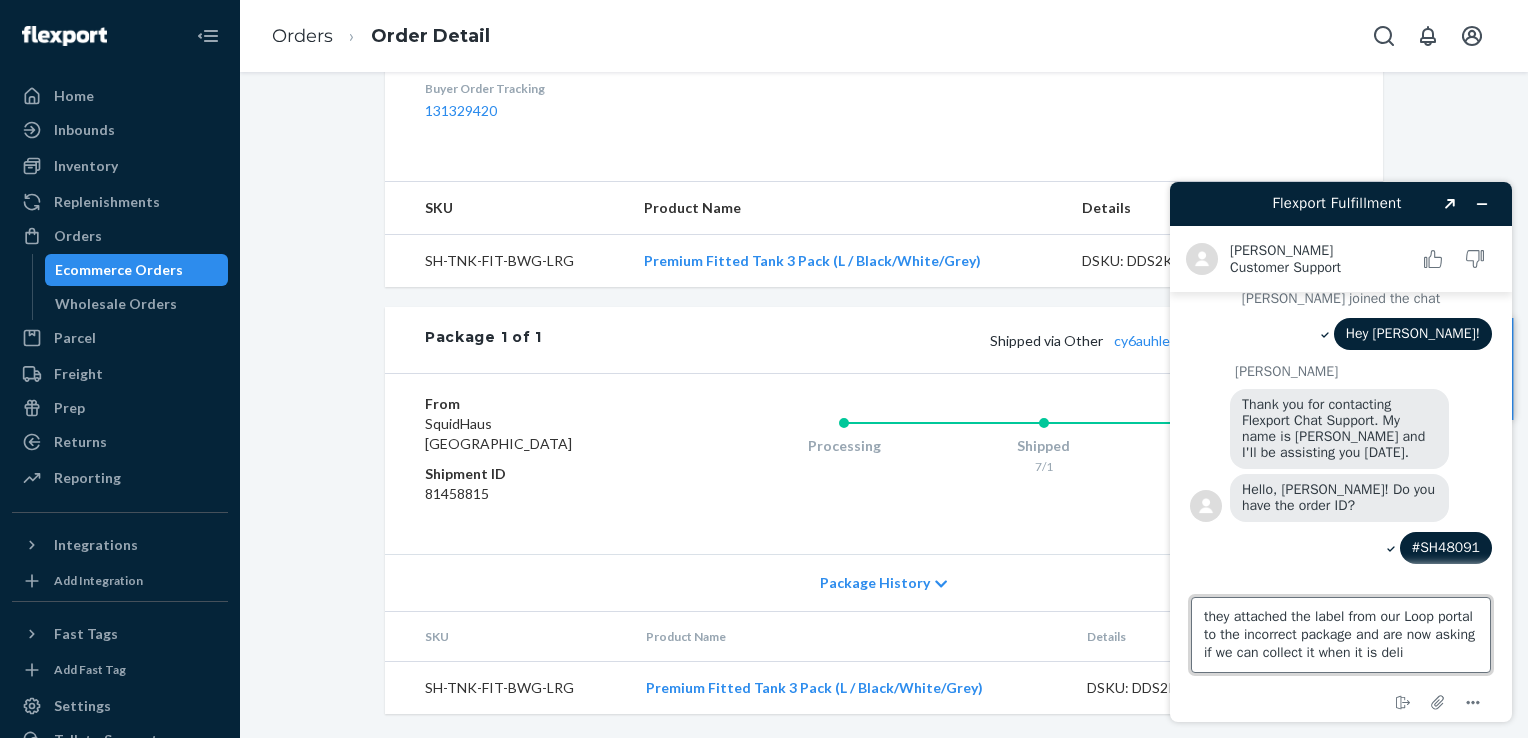 scroll, scrollTop: 8, scrollLeft: 0, axis: vertical 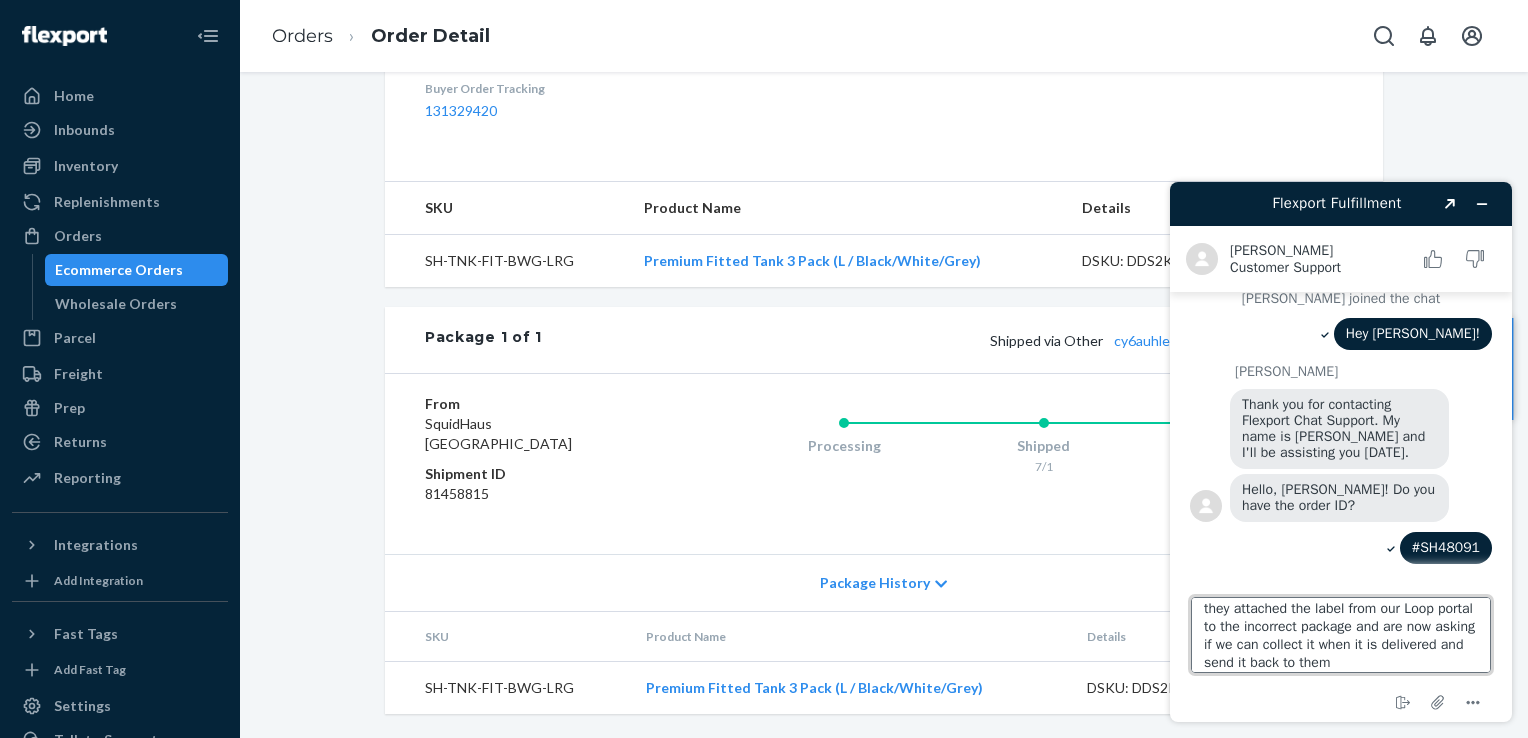 type on "they attached the label from our Loop portal to the incorrect package and are now asking if we can collect it when it is delivered and send it back to them." 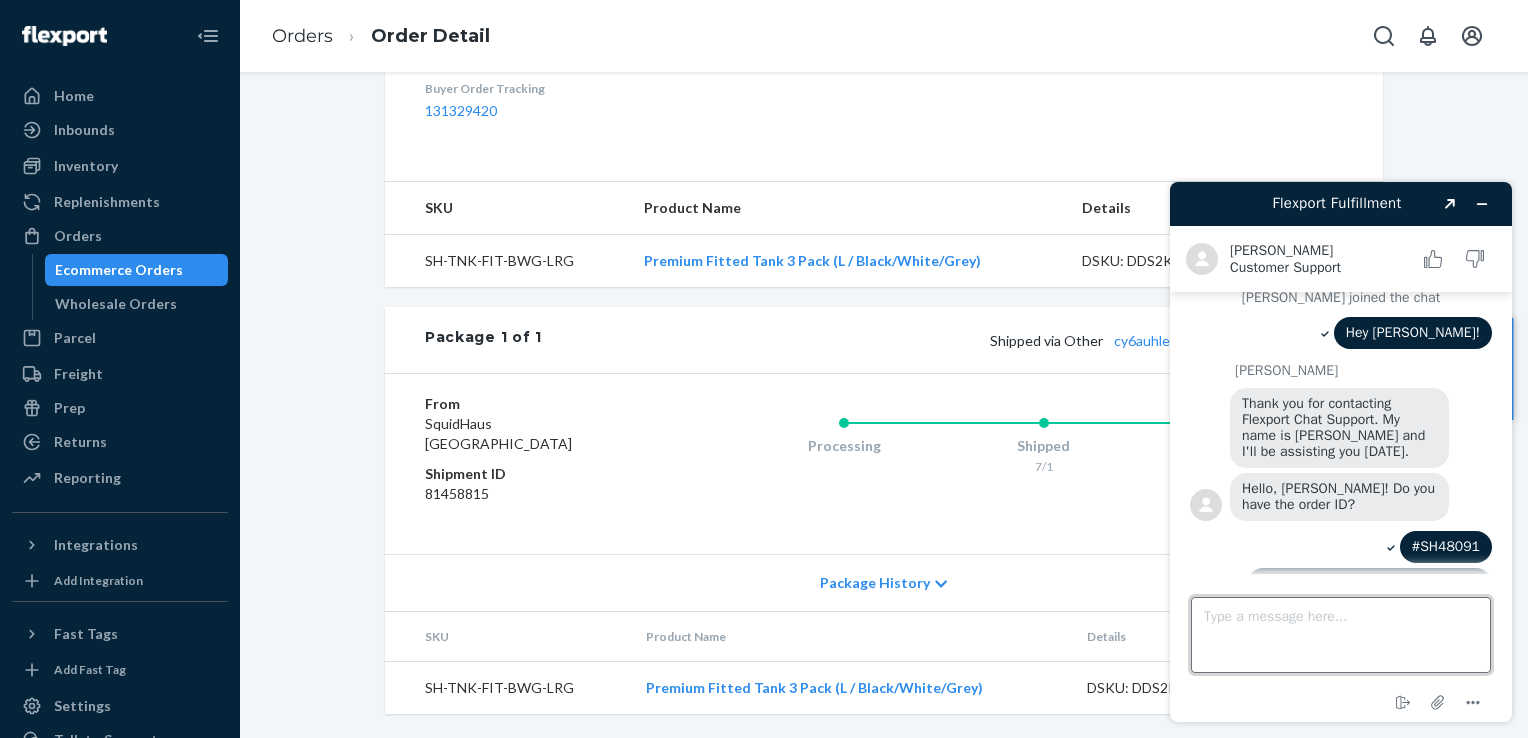 scroll, scrollTop: 0, scrollLeft: 0, axis: both 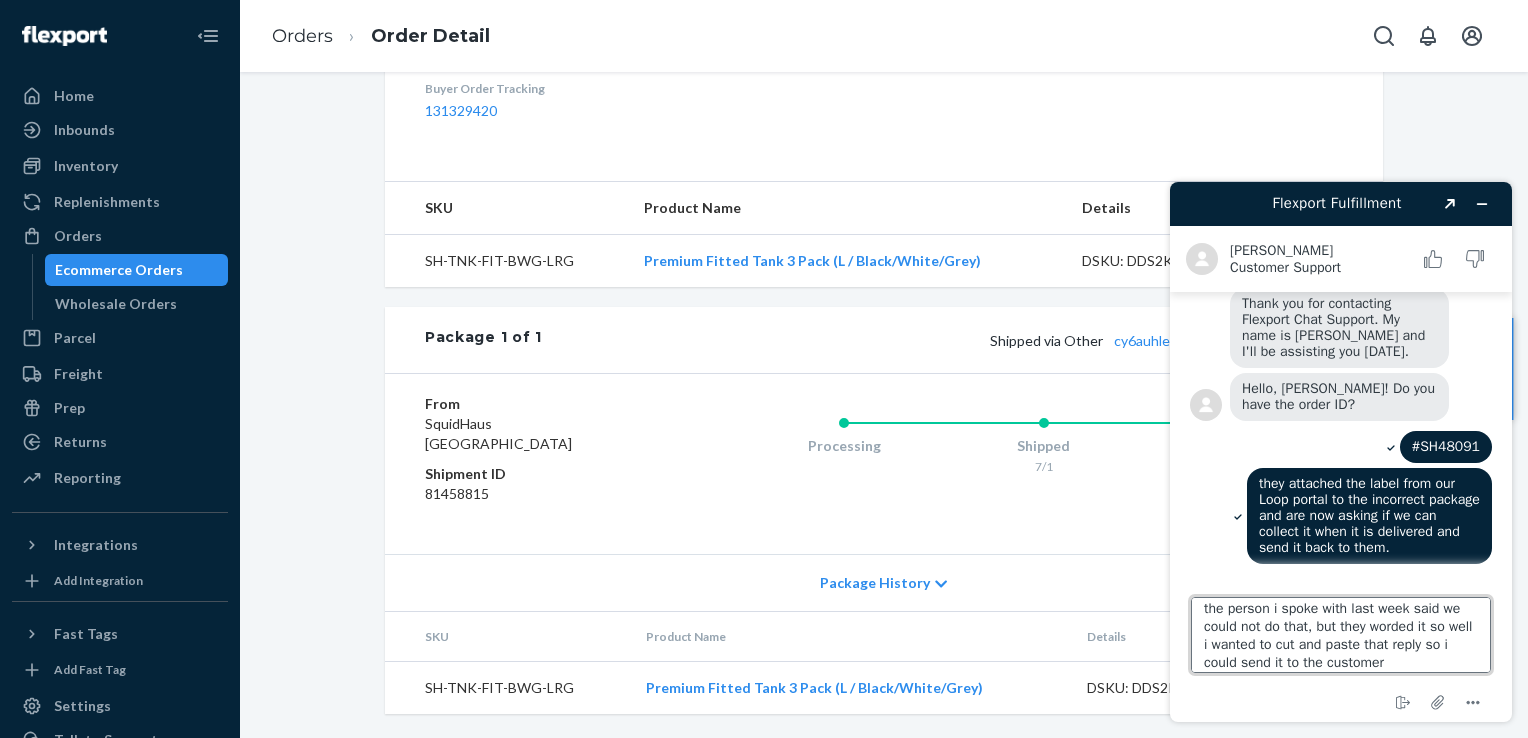 type on "the person i spoke with last week said we could not do that, but they worded it so well i wanted to cut and paste that reply so i could send it to the customer." 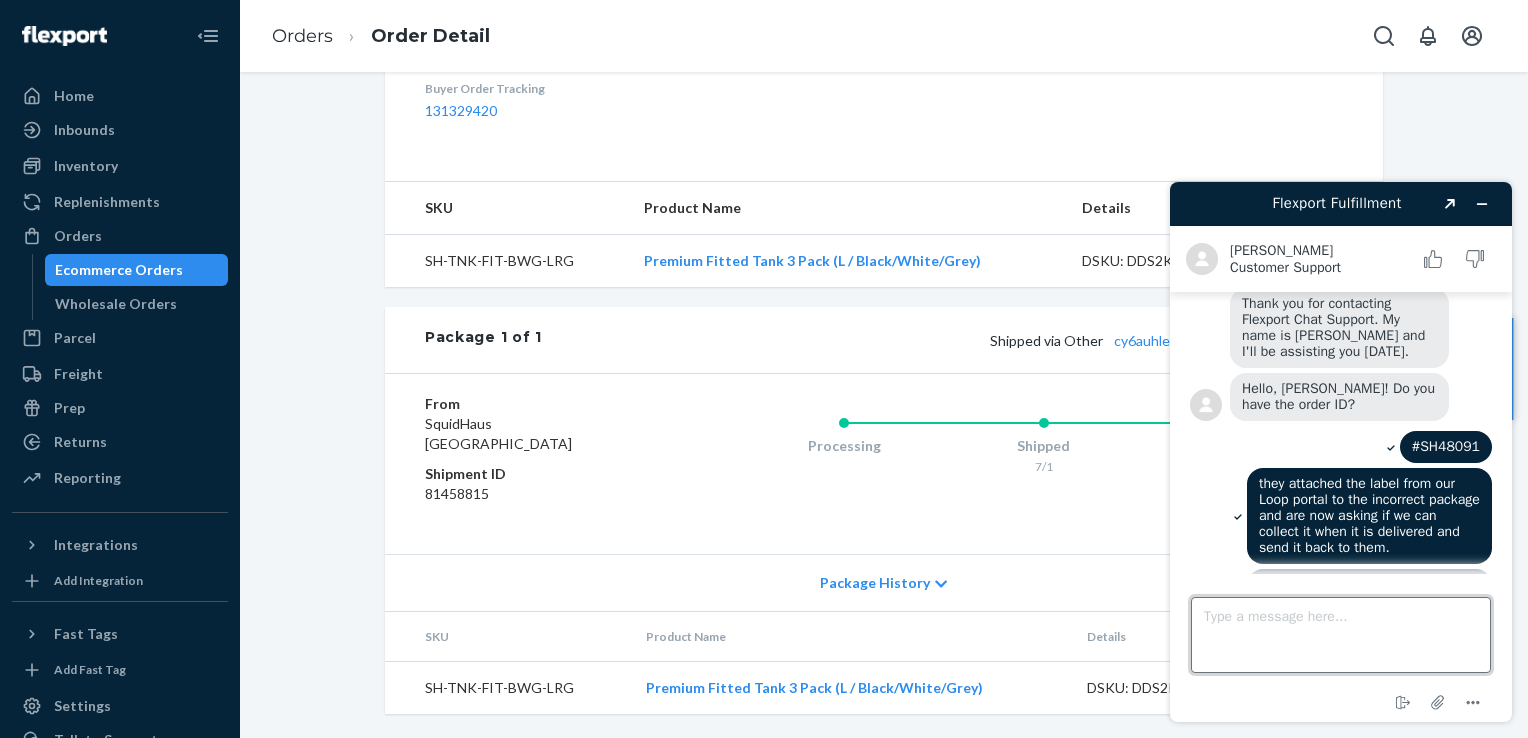 scroll, scrollTop: 0, scrollLeft: 0, axis: both 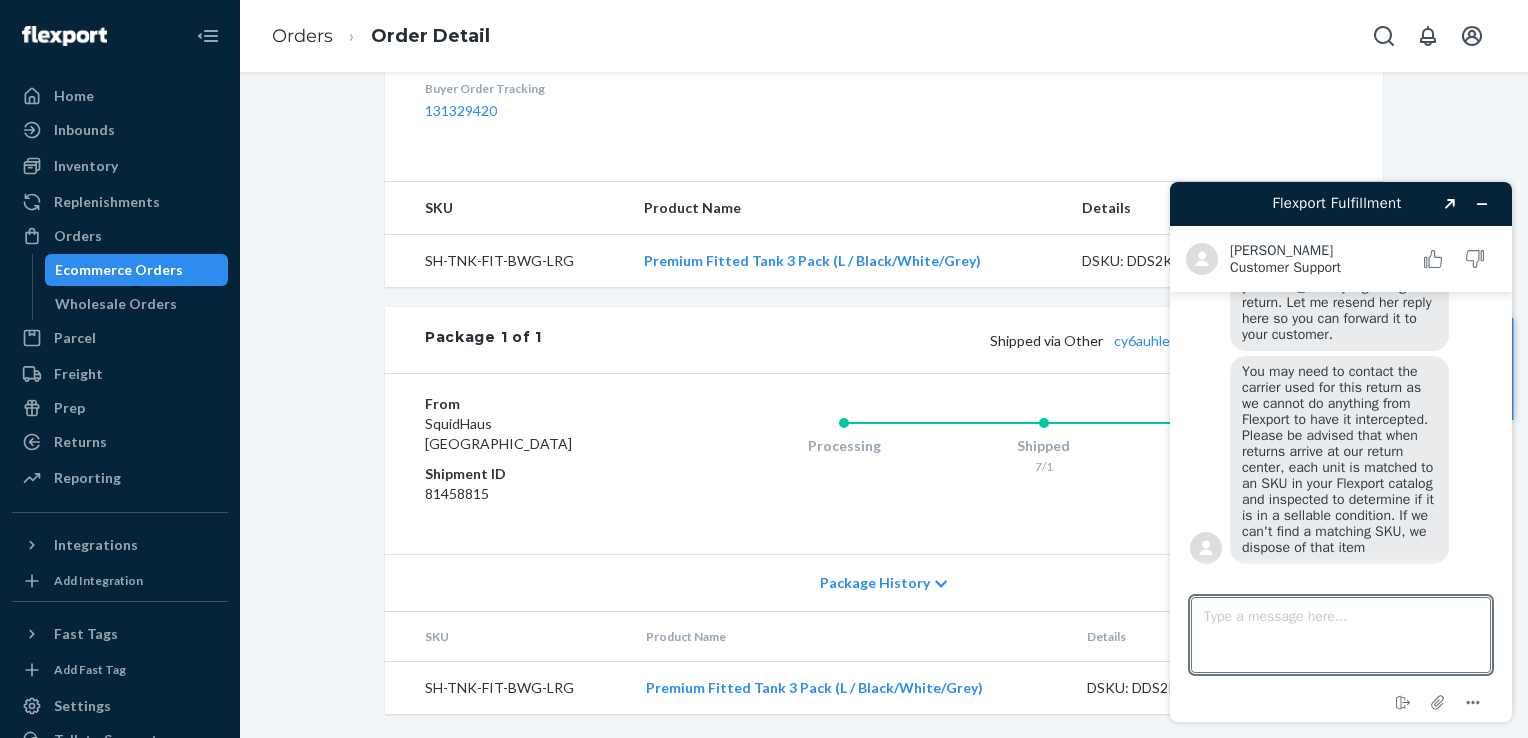 click on "Shopify Order # #SH49343 • Standard  /  $5.62 View Details Submit Claim Create Return Duplicate Order Delivered All packages delivered to recipient Shipped [DATE] Promised by [DATE] On-Time Delivered [DATE] Promised by [DATE] On-Time Order History Shopify V3 Order ID 6202453983405-7306975871149 Flexport Order ID 131329420 Destination [PERSON_NAME] soldemyr
[STREET_ADDRESS] Buyer Order Tracking 131329420 SKU Product Name Details Qty SH-TNK-FIT-BWG-LRG Premium Fitted Tank 3 Pack (L / Black/White/Grey) DSKU: DDS2KXHWX2E 1 Package 1 of 1 Shipped via Other   cy6auhlep28x 1   SKU   1   Unit From [GEOGRAPHIC_DATA] Shipment ID 81458815 Processing Shipped 7/1 Delivered [DATE] 4pm EDT Package History SKU Product Name Details Qty SH-TNK-FIT-BWG-LRG Premium Fitted Tank 3 Pack (L / Black/White/Grey) DSKU: DDS2KXHWX2E 1" at bounding box center (884, 109) 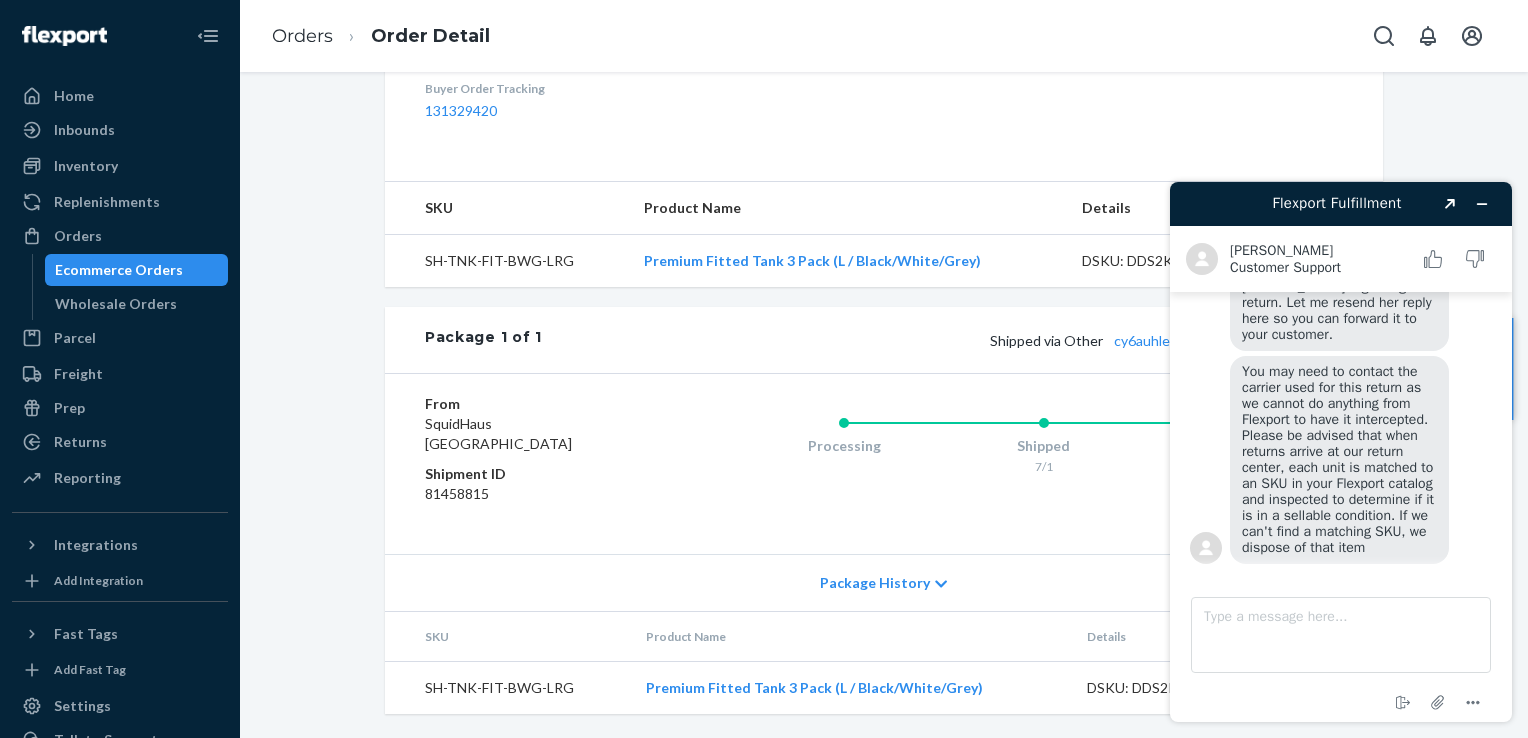 drag, startPoint x: 1189, startPoint y: 222, endPoint x: 1028, endPoint y: 200, distance: 162.49615 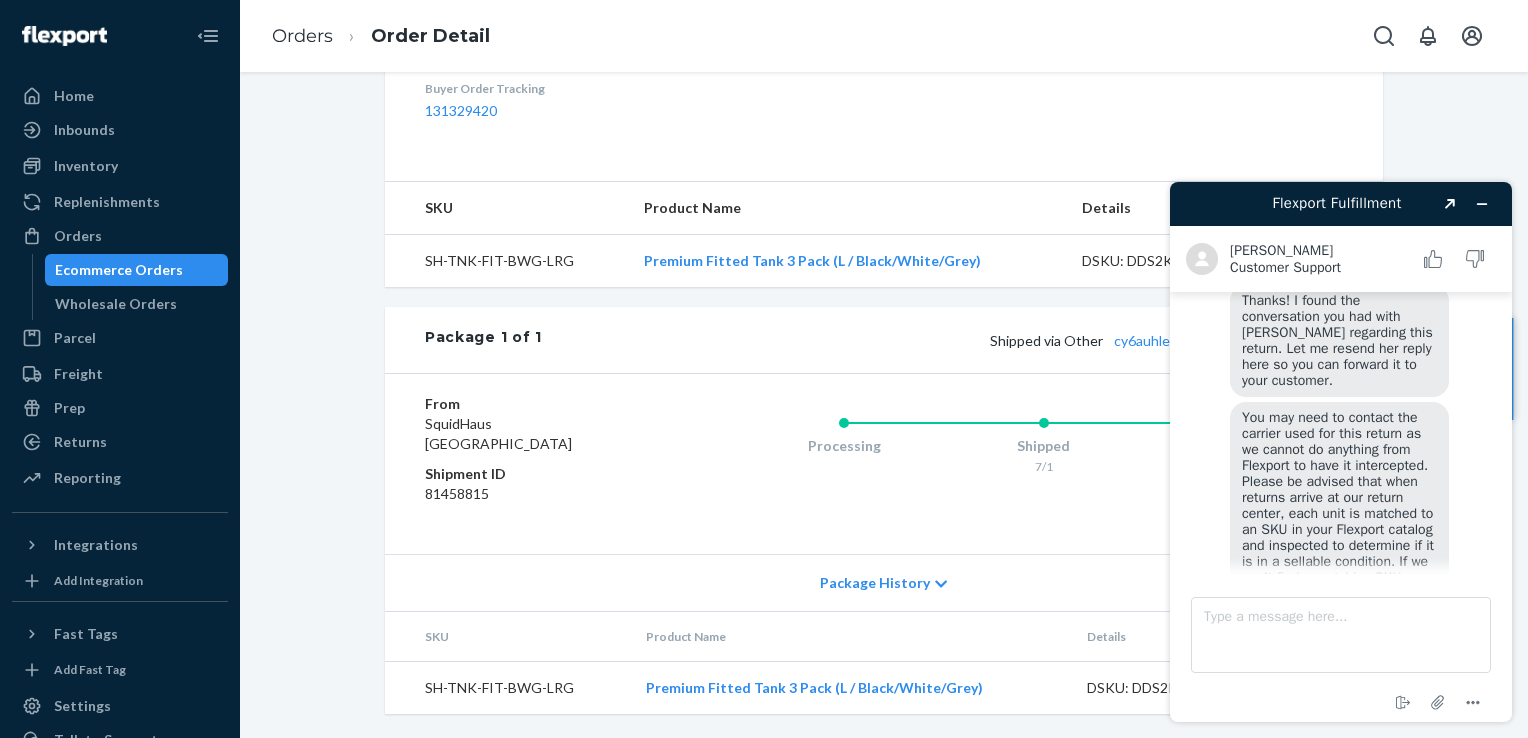 scroll, scrollTop: 733, scrollLeft: 0, axis: vertical 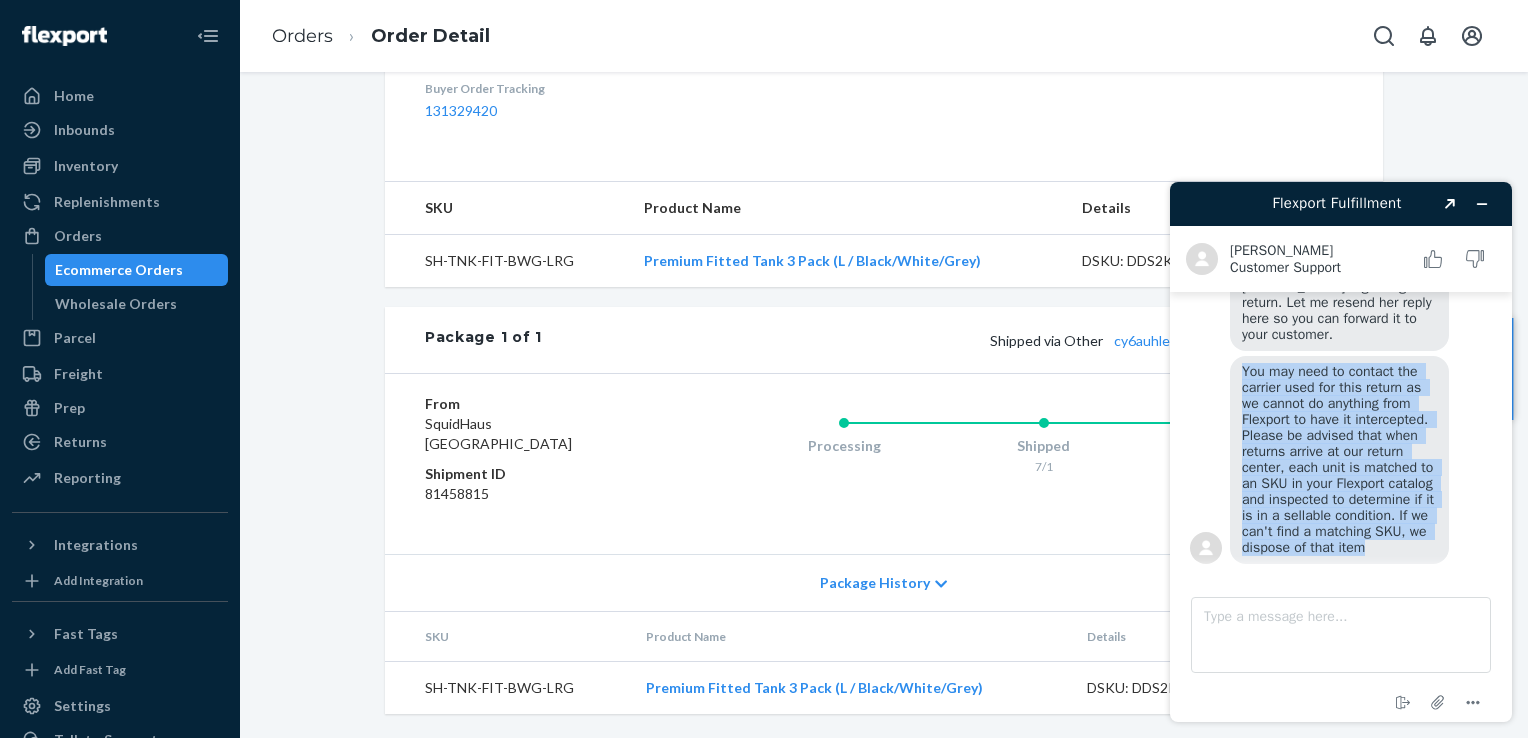 drag, startPoint x: 1370, startPoint y: 548, endPoint x: 1238, endPoint y: 377, distance: 216.02083 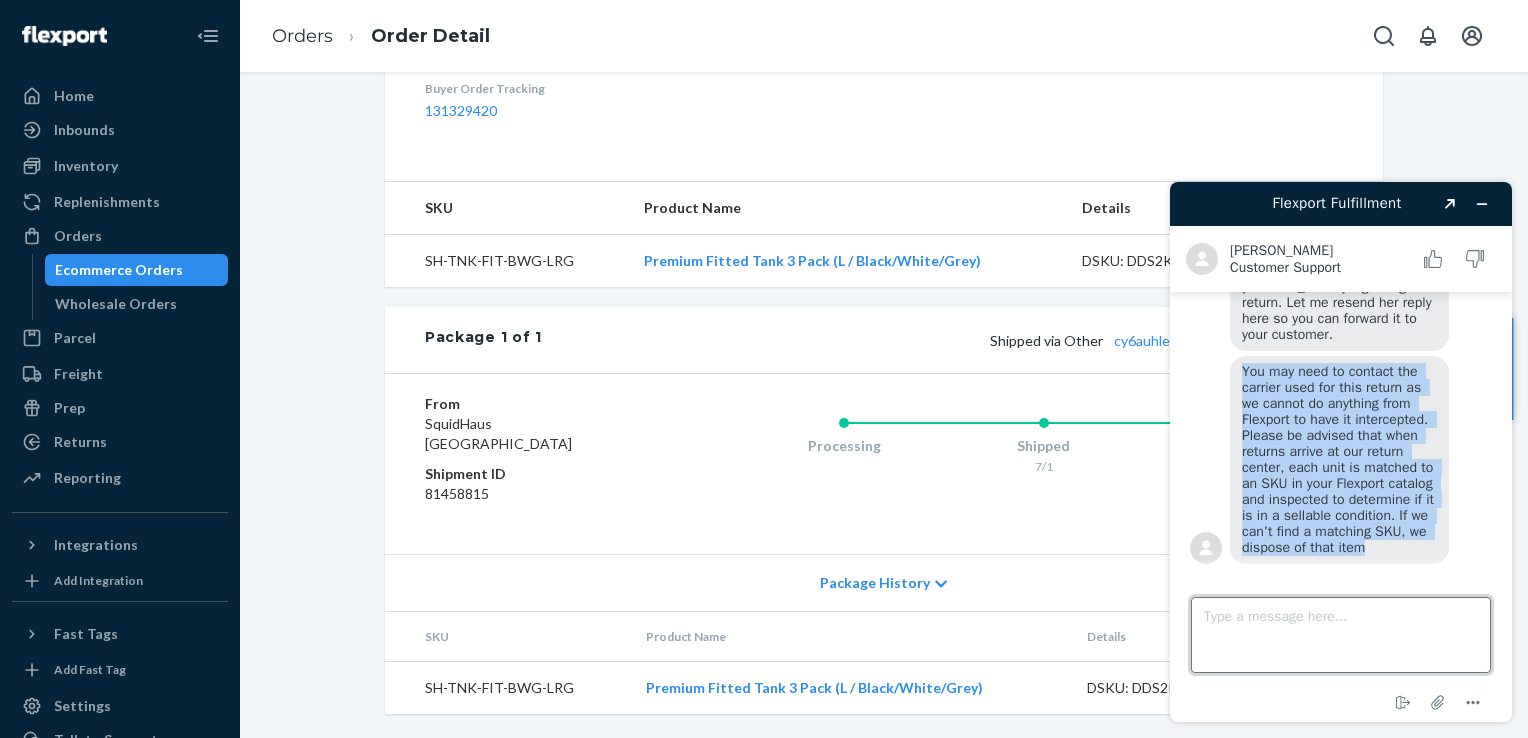 click on "Type a message here..." at bounding box center (1341, 635) 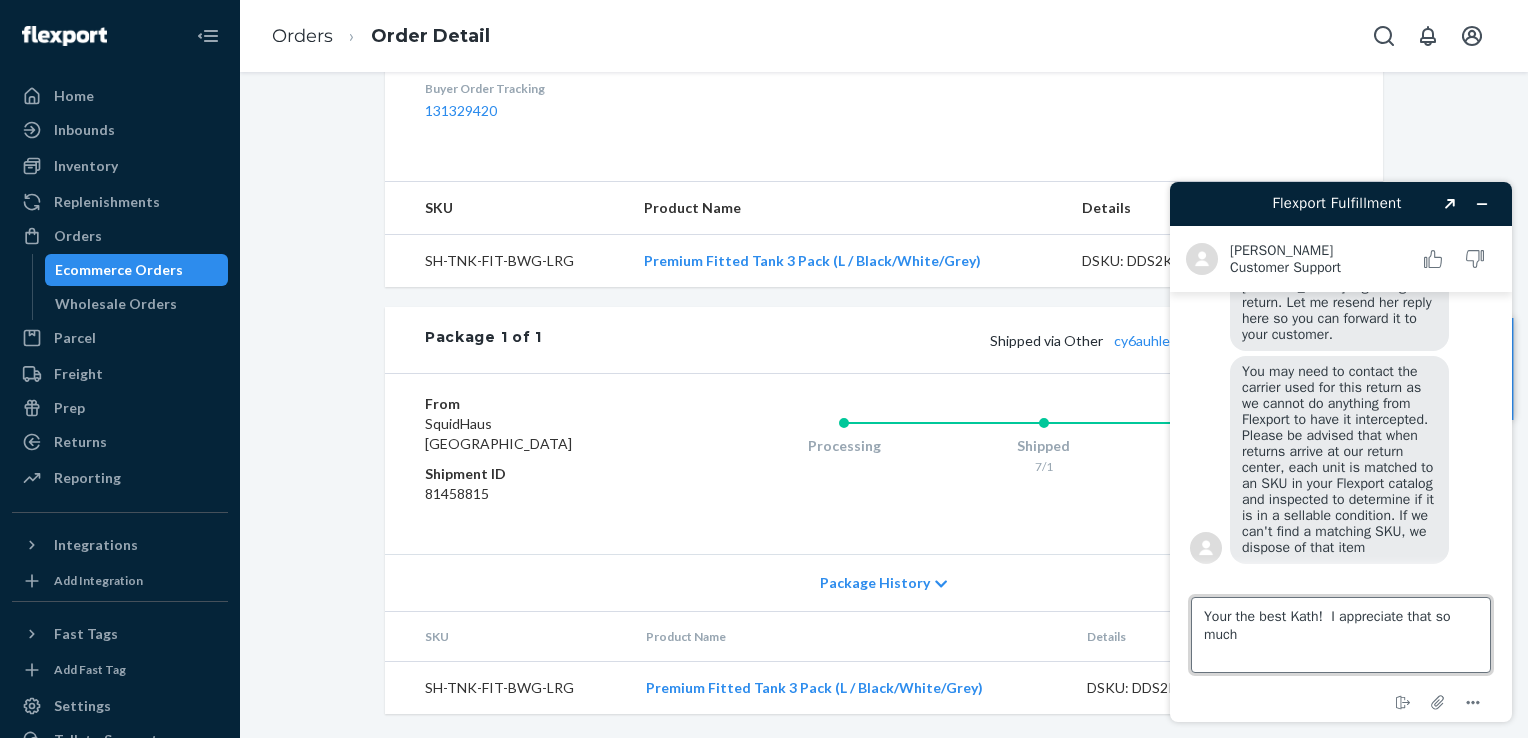 type on "Your the best Kath!  I appreciate that so much!" 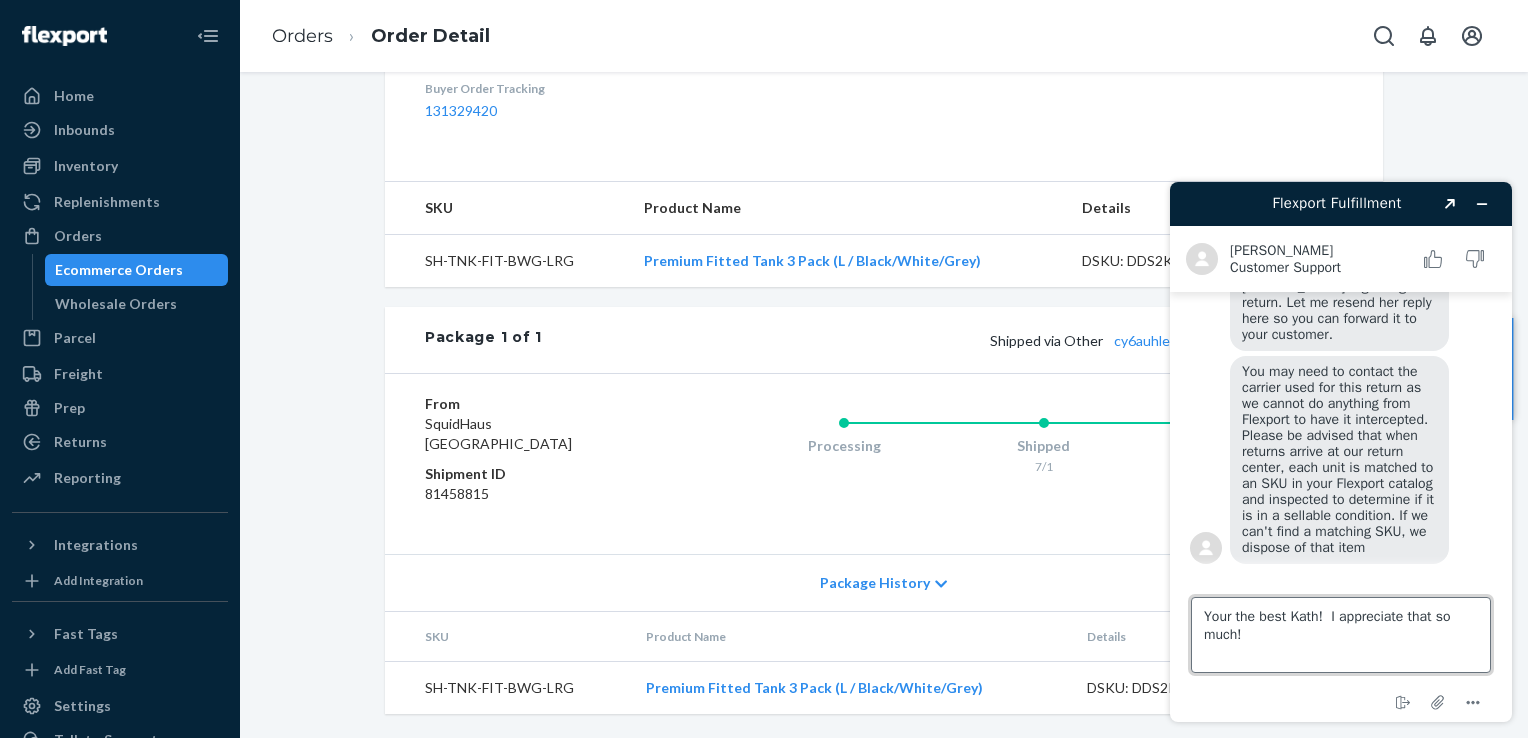 type 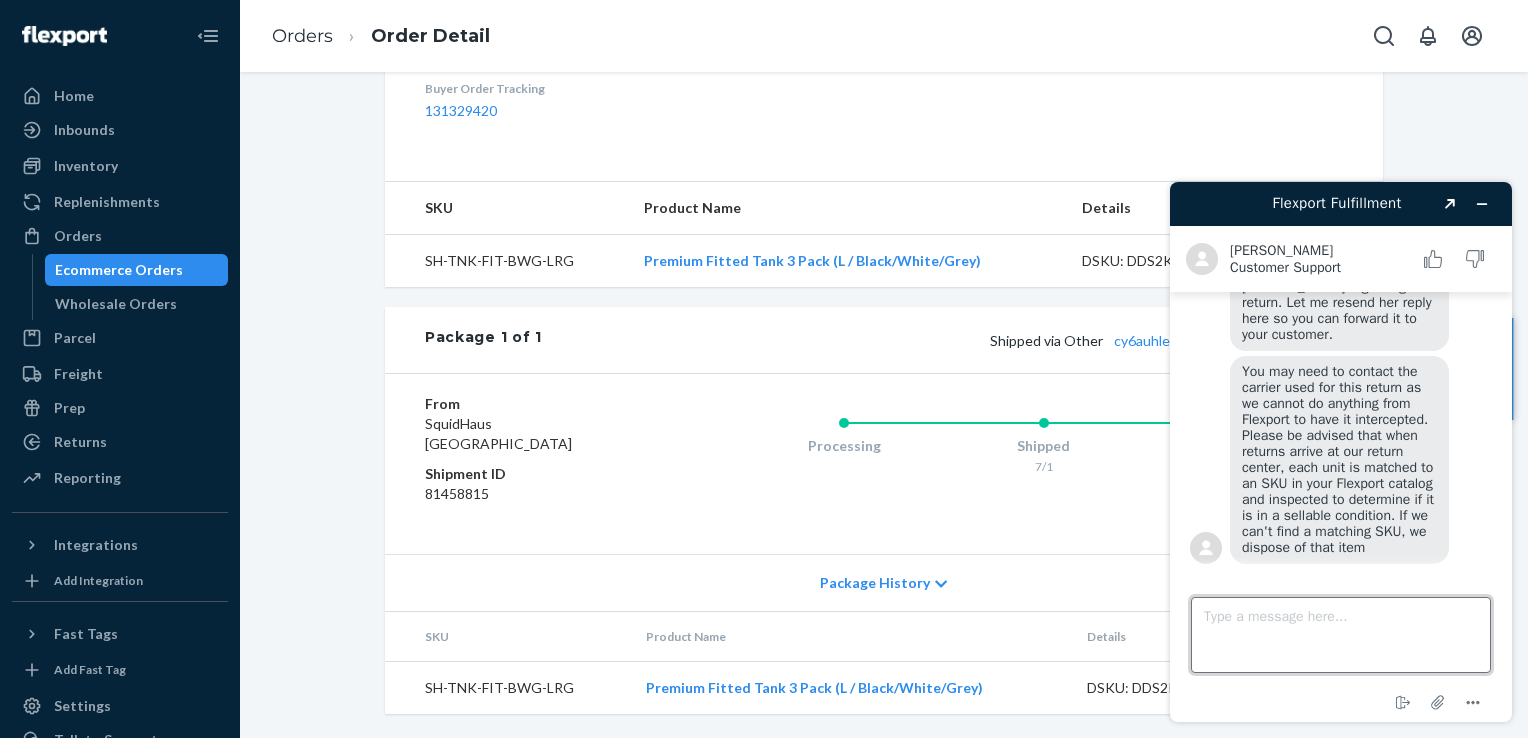scroll, scrollTop: 792, scrollLeft: 0, axis: vertical 